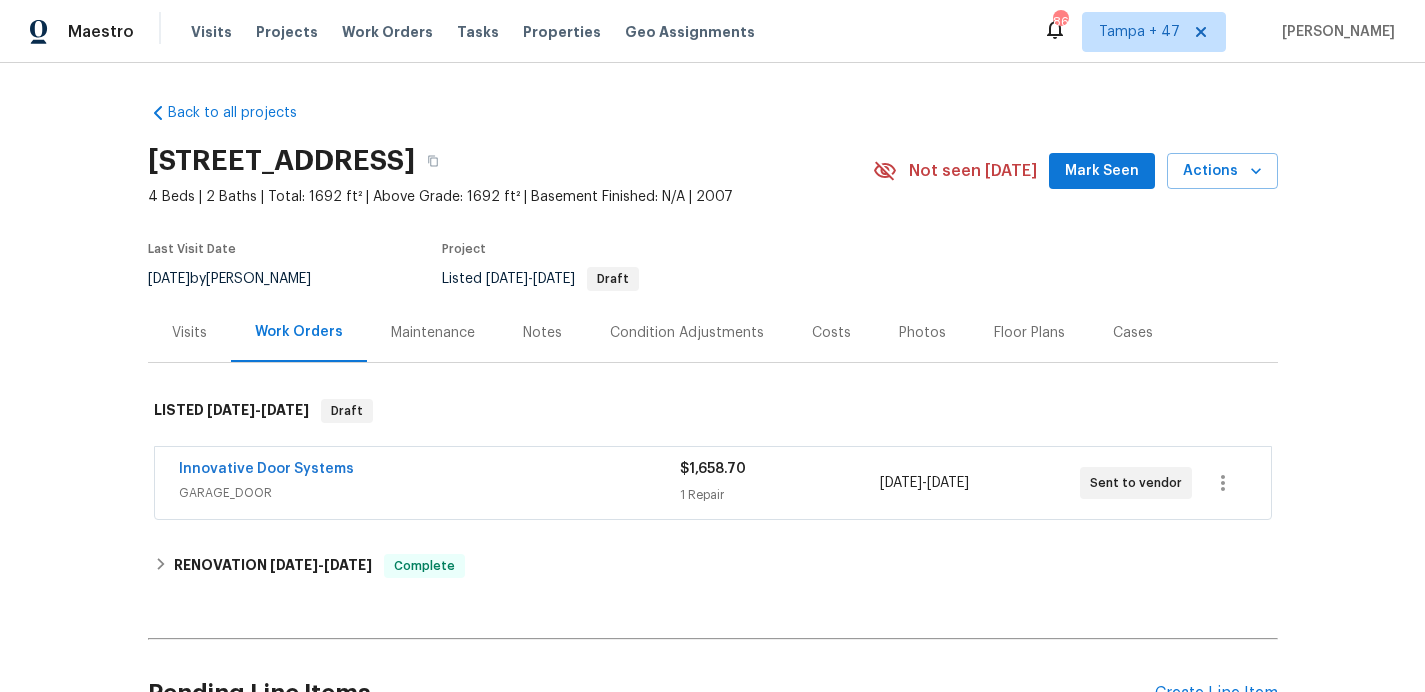 scroll, scrollTop: 0, scrollLeft: 0, axis: both 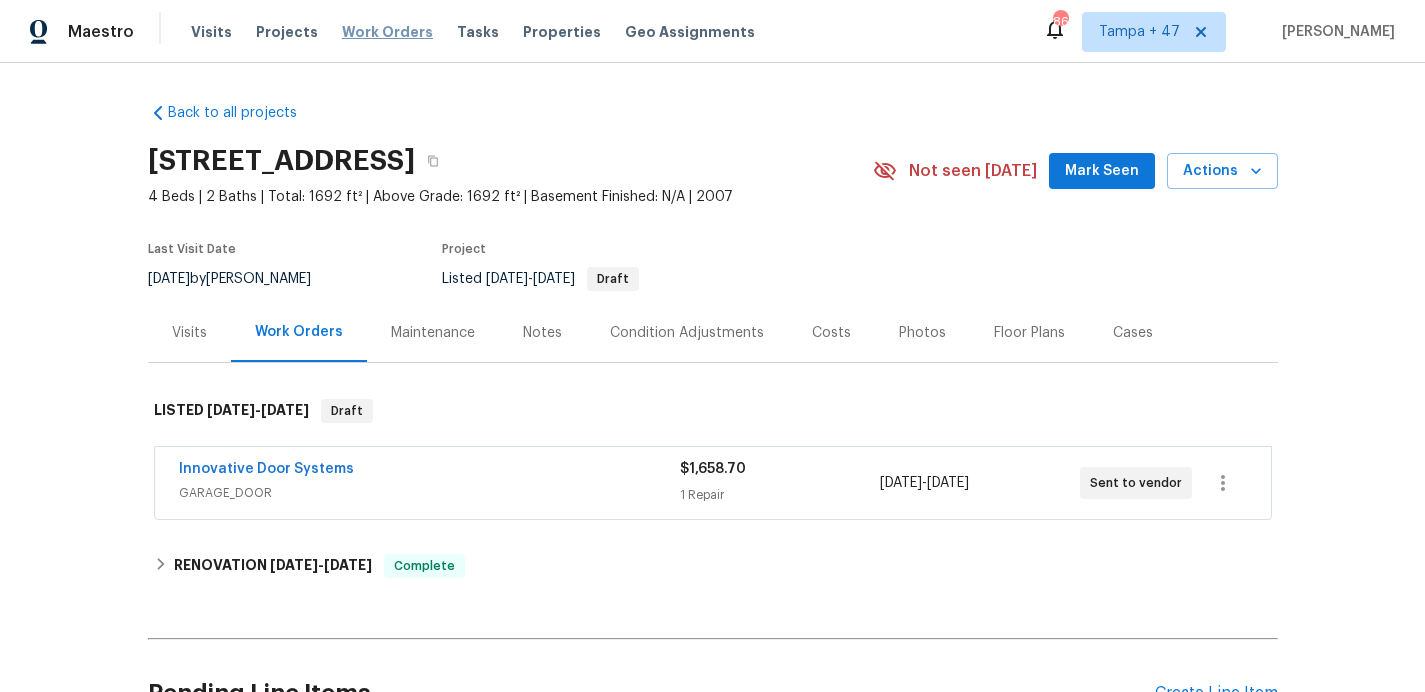 click on "Work Orders" at bounding box center [387, 32] 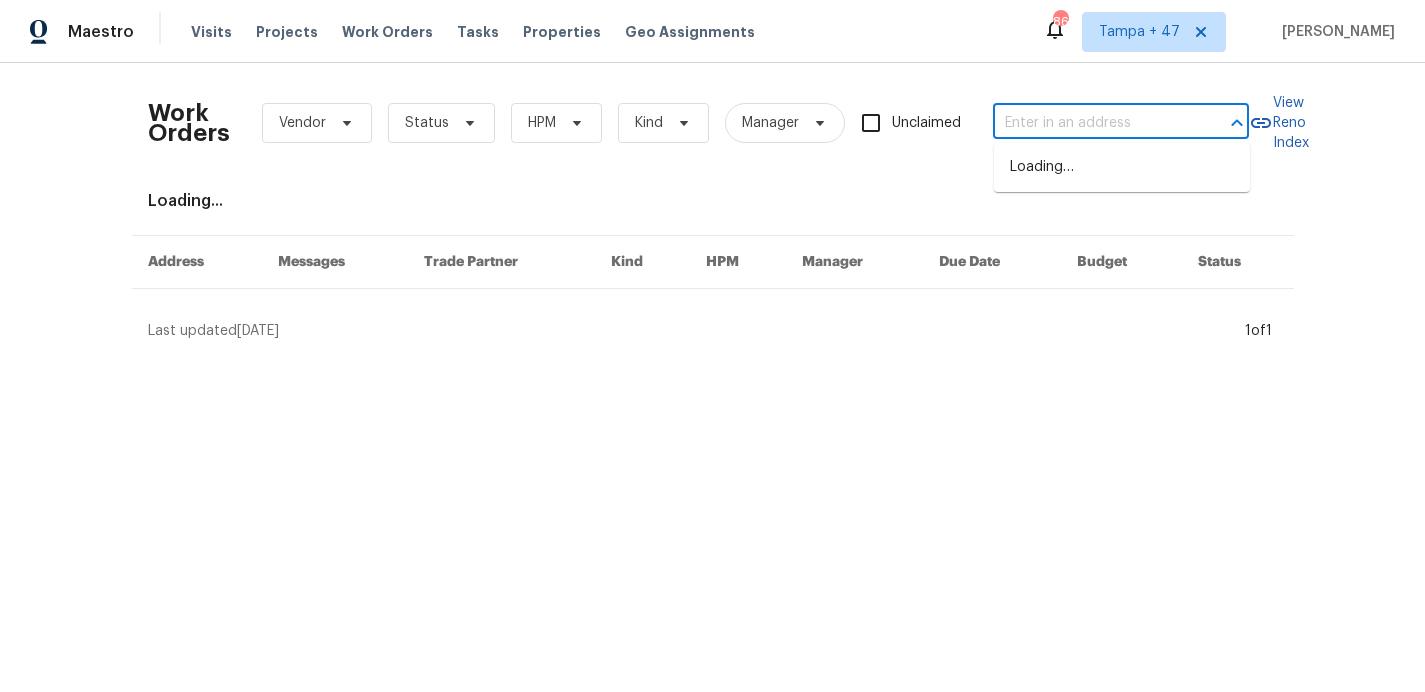 click at bounding box center (1093, 123) 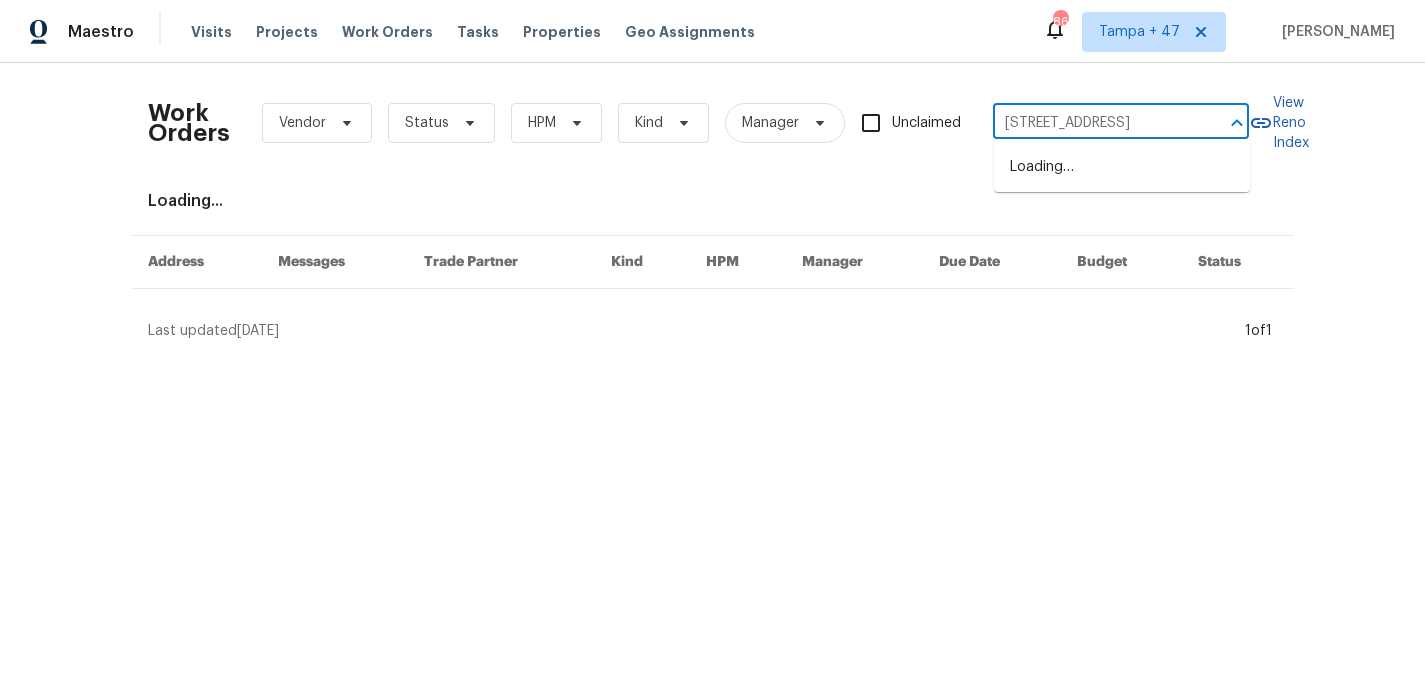 scroll, scrollTop: 0, scrollLeft: 102, axis: horizontal 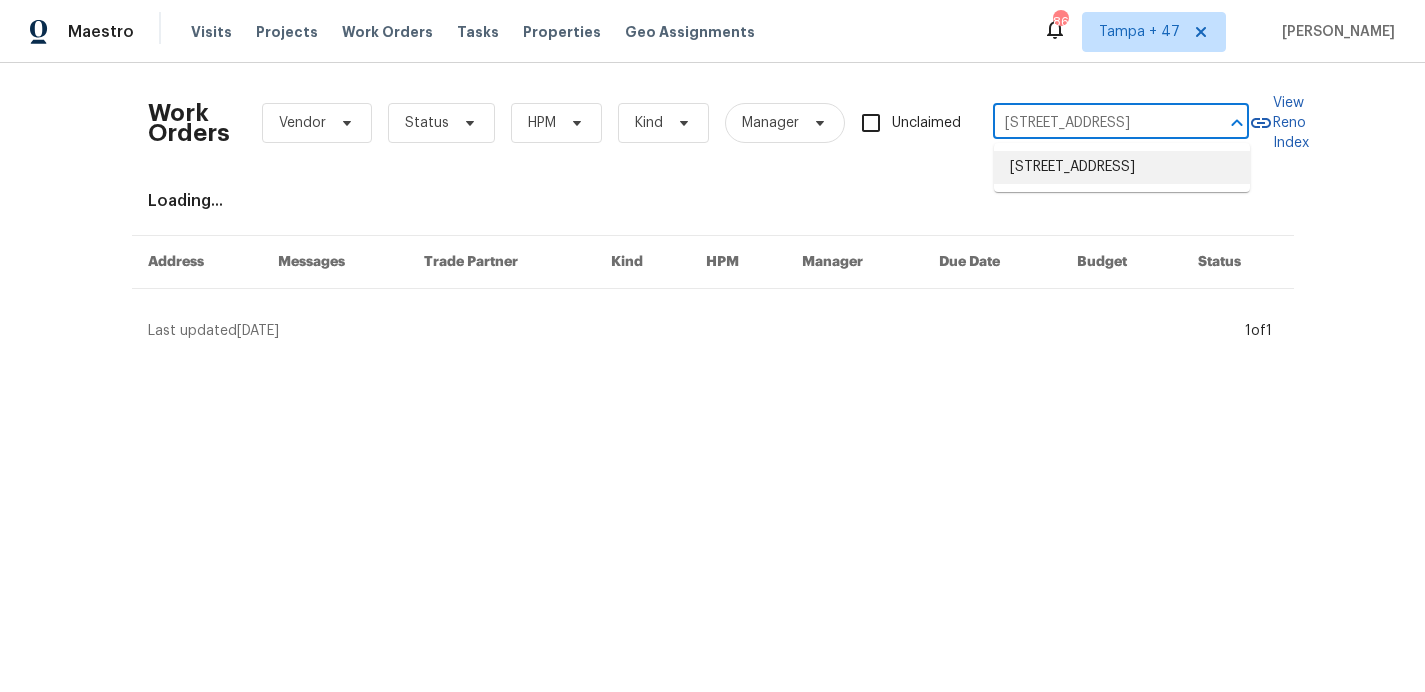 click on "[STREET_ADDRESS]" at bounding box center (1122, 167) 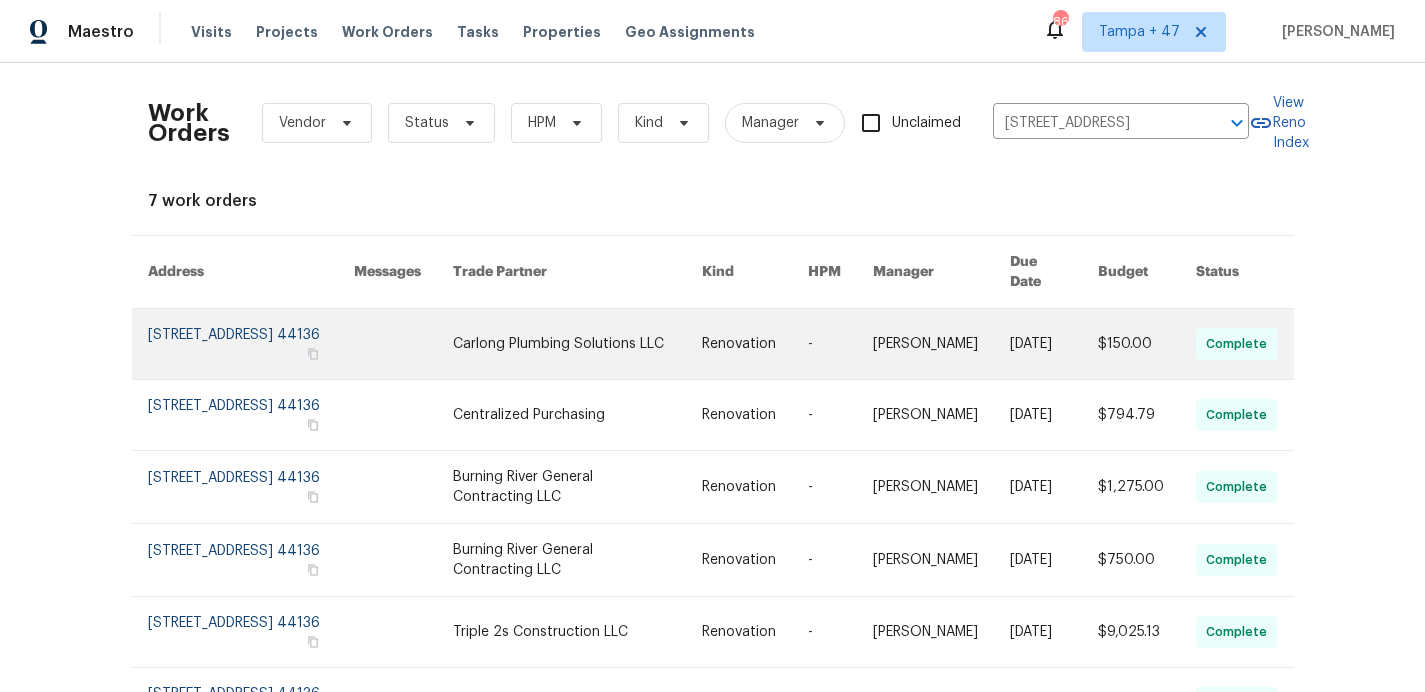 click at bounding box center (251, 344) 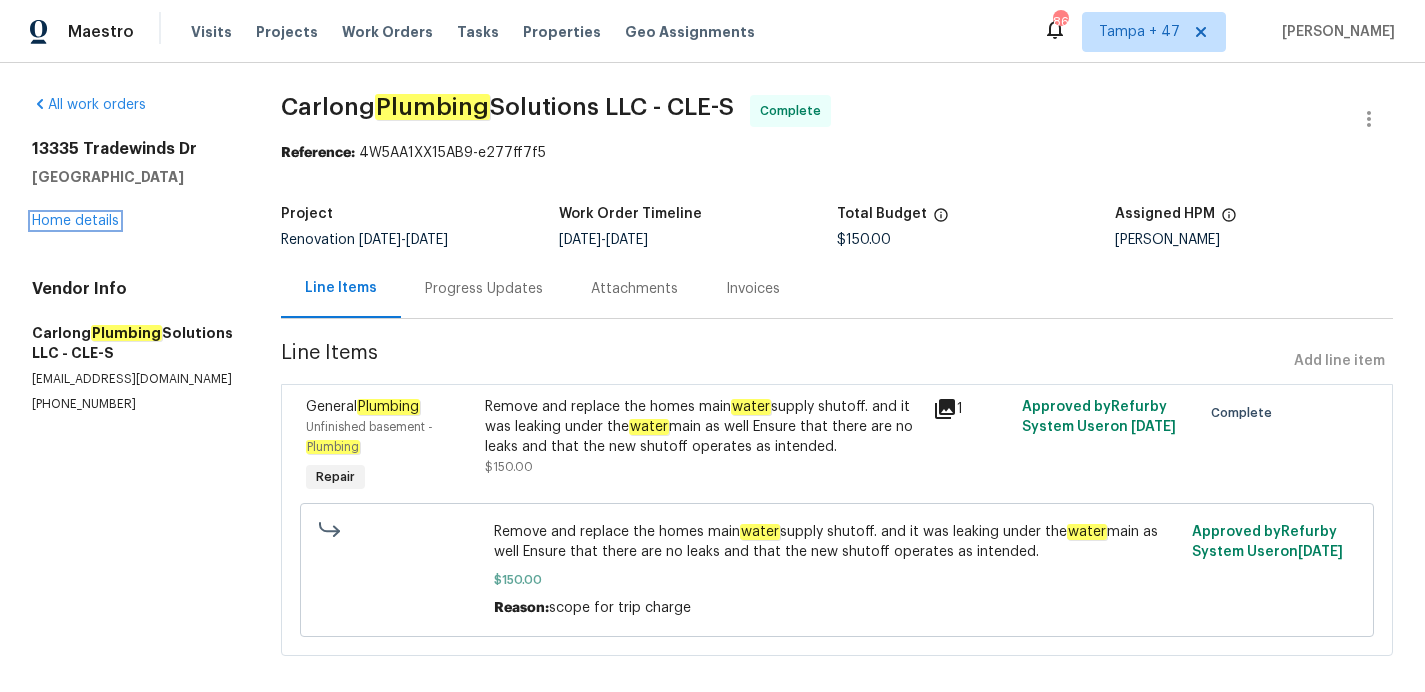 click on "Home details" at bounding box center [75, 221] 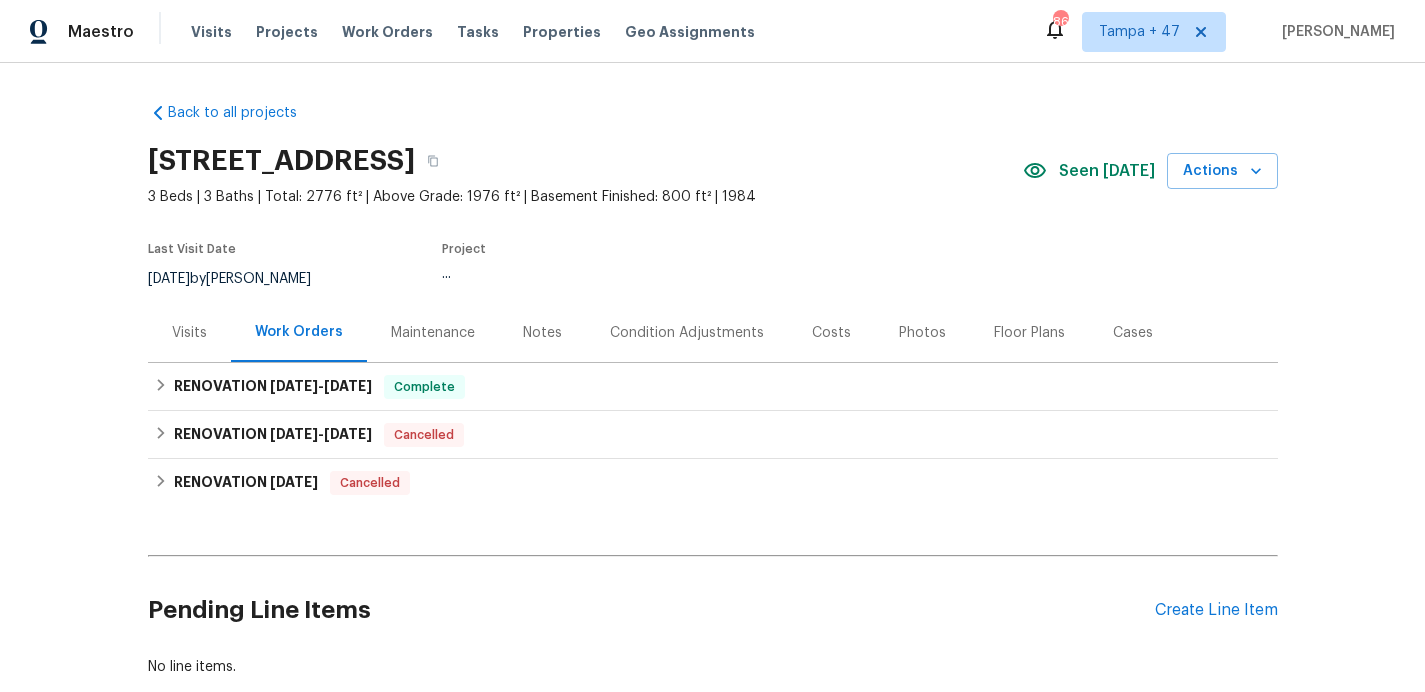 scroll, scrollTop: 38, scrollLeft: 0, axis: vertical 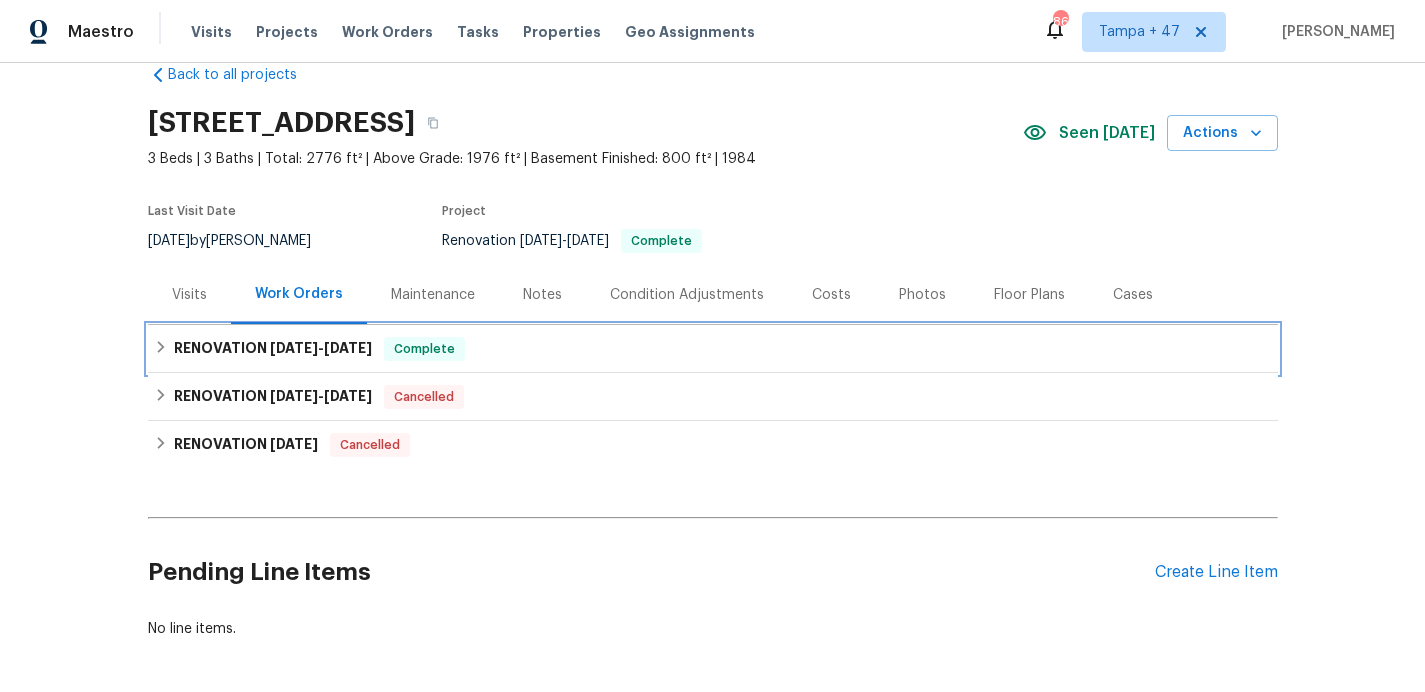 click on "RENOVATION   6/27/25  -  7/7/25 Complete" at bounding box center [713, 349] 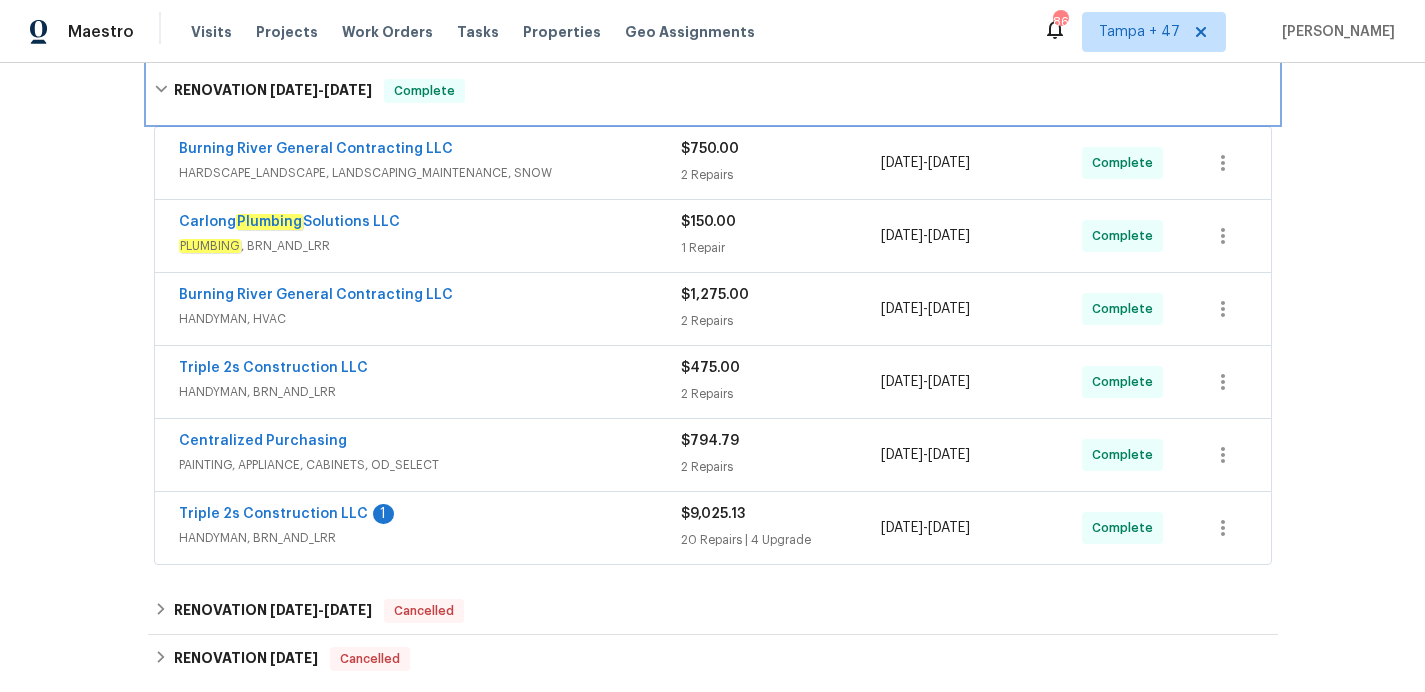scroll, scrollTop: 361, scrollLeft: 0, axis: vertical 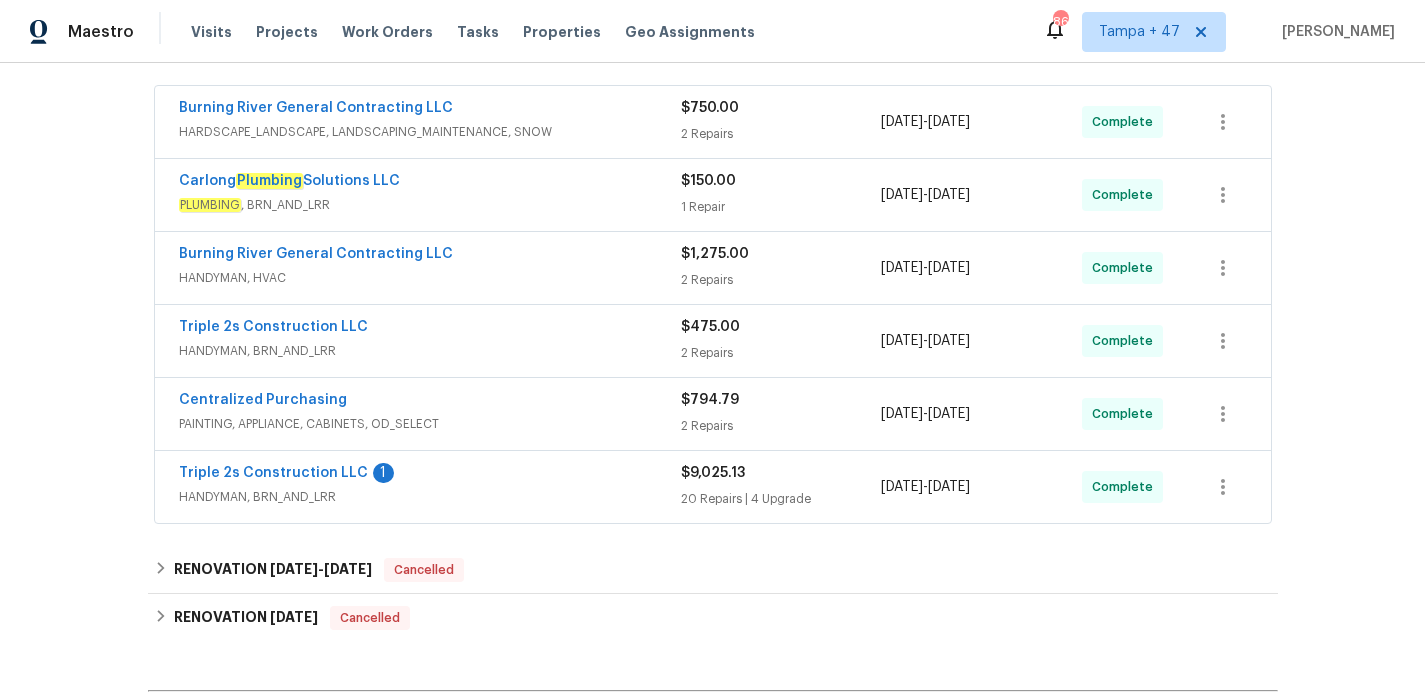 click on "HANDYMAN, BRN_AND_LRR" at bounding box center (430, 497) 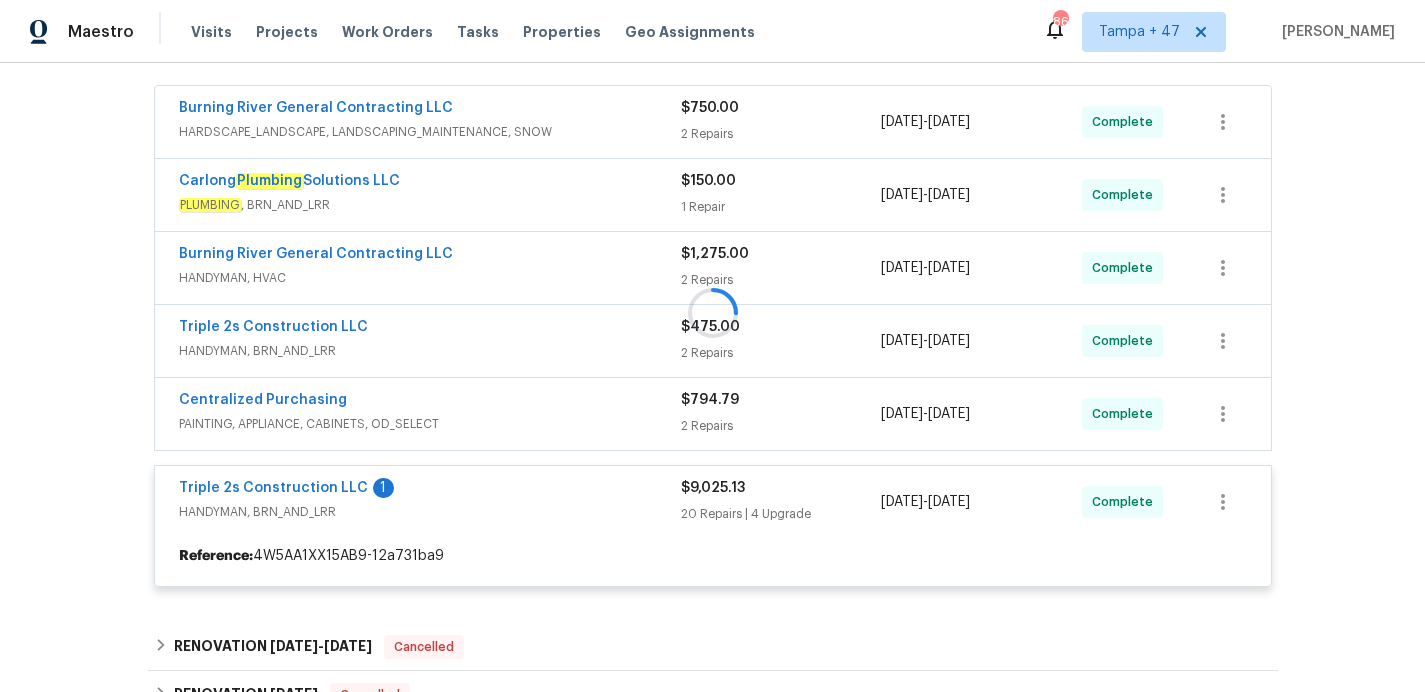 click at bounding box center (713, 312) 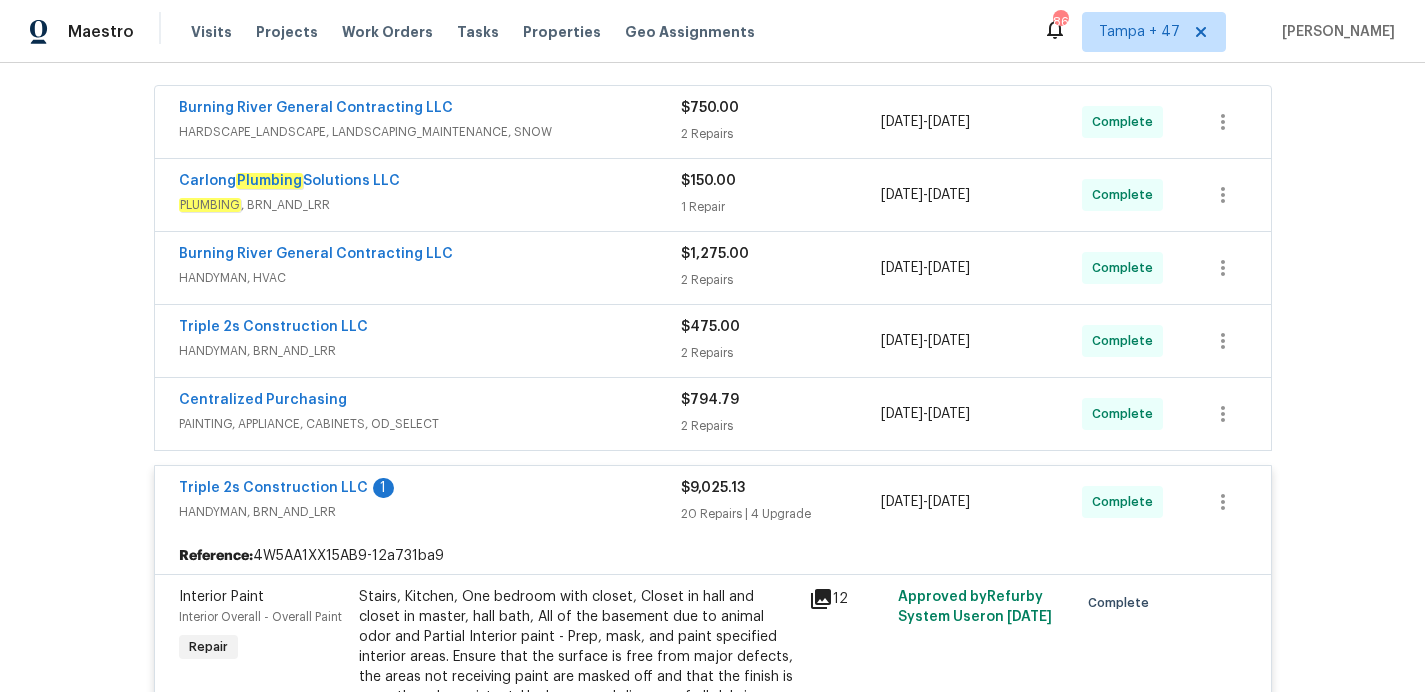click on "Centralized Purchasing" at bounding box center (430, 402) 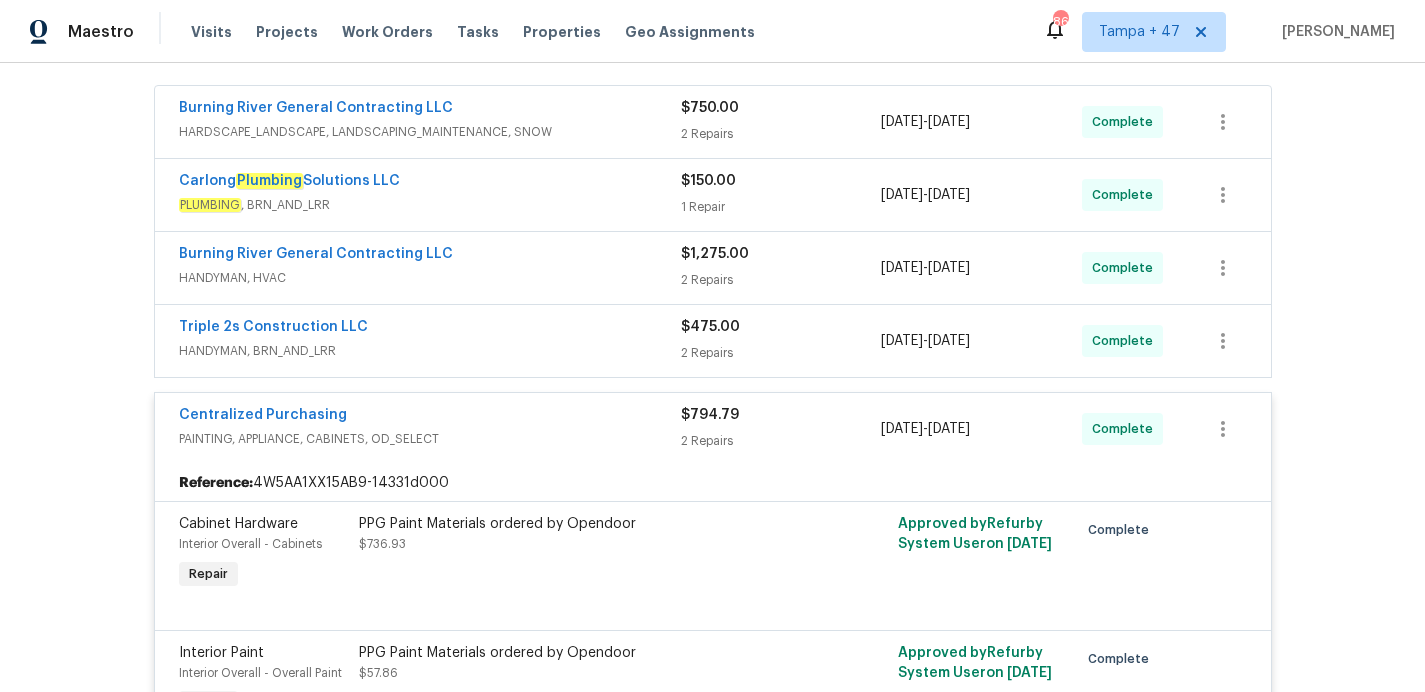 click on "Triple 2s Construction LLC" at bounding box center (430, 329) 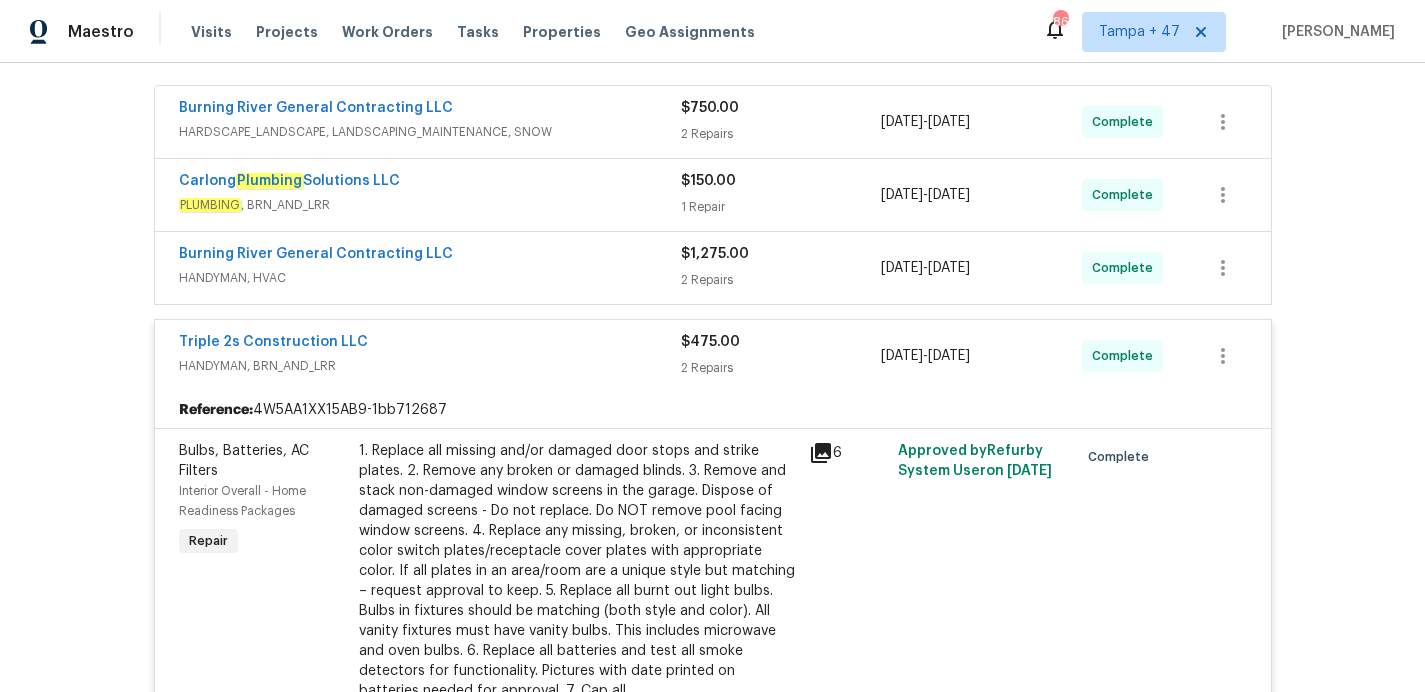 click on "Burning River General Contracting LLC" at bounding box center (430, 256) 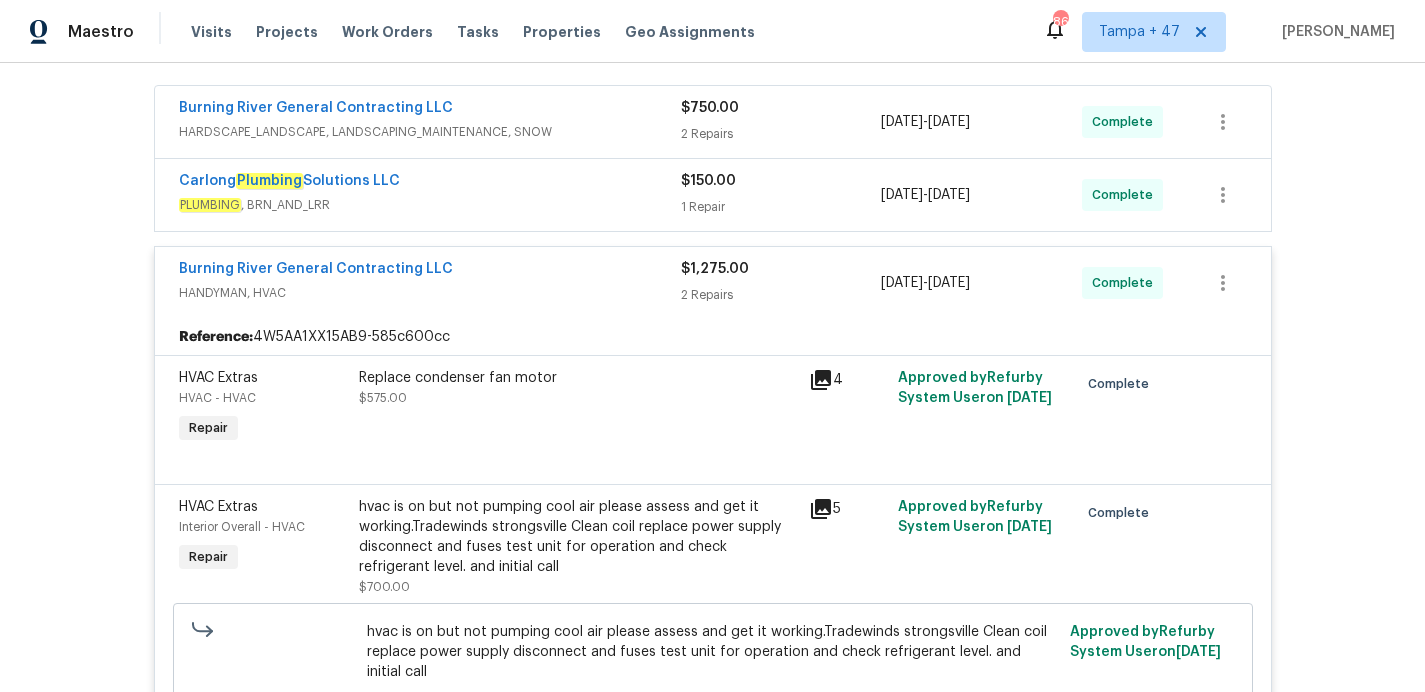 click on "PLUMBING , BRN_AND_LRR" at bounding box center (430, 205) 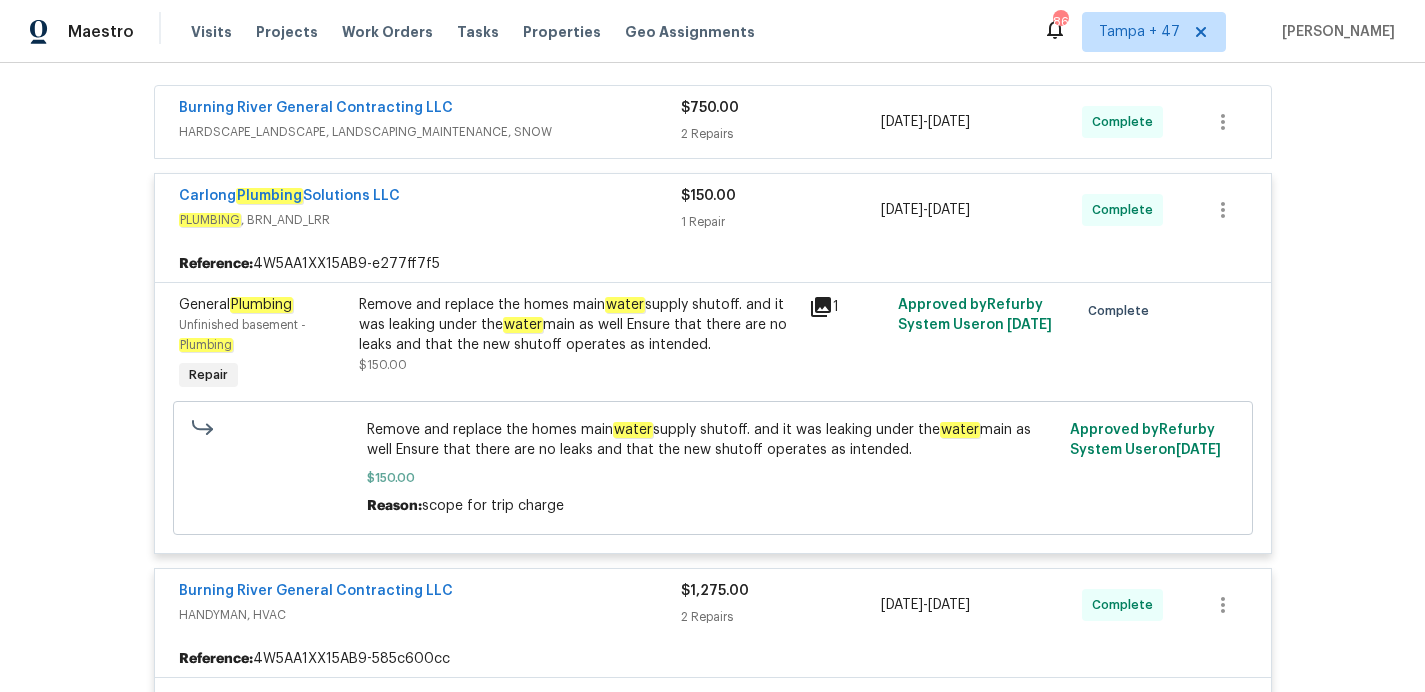 click on "HARDSCAPE_LANDSCAPE, LANDSCAPING_MAINTENANCE, SNOW" at bounding box center (430, 132) 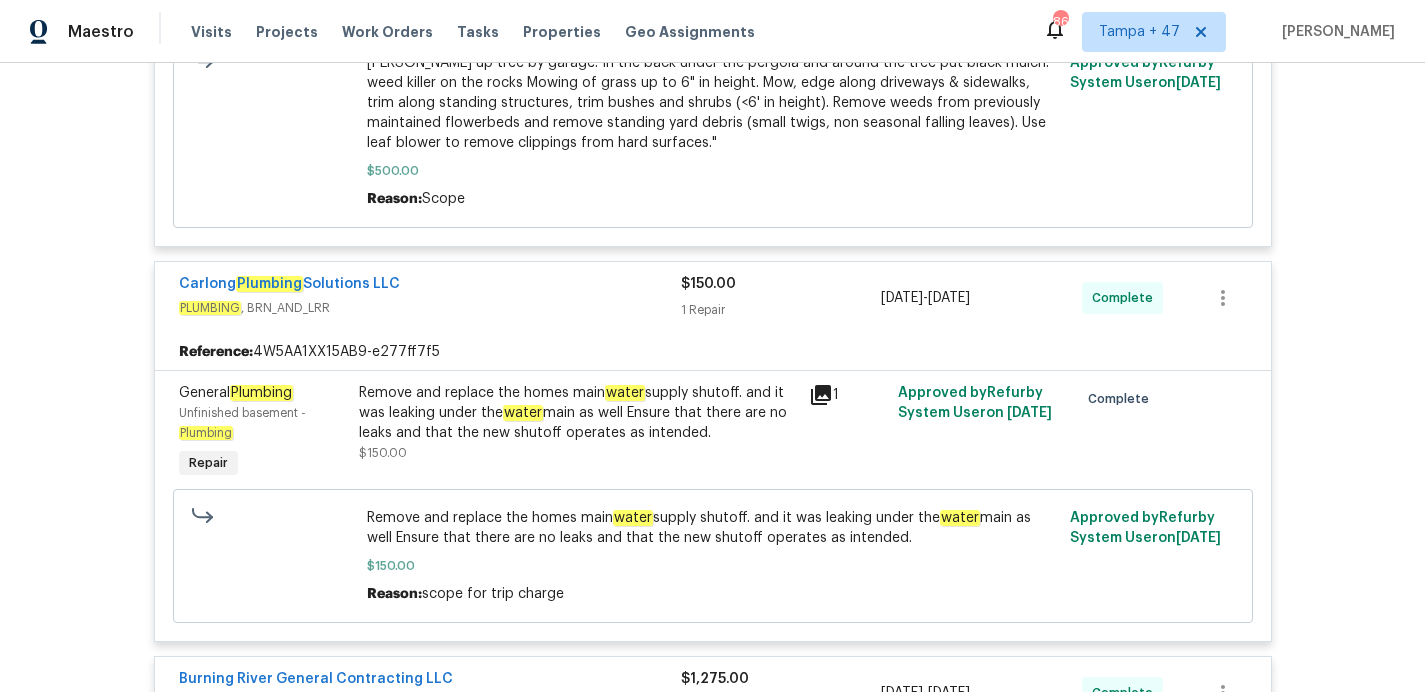scroll, scrollTop: 954, scrollLeft: 0, axis: vertical 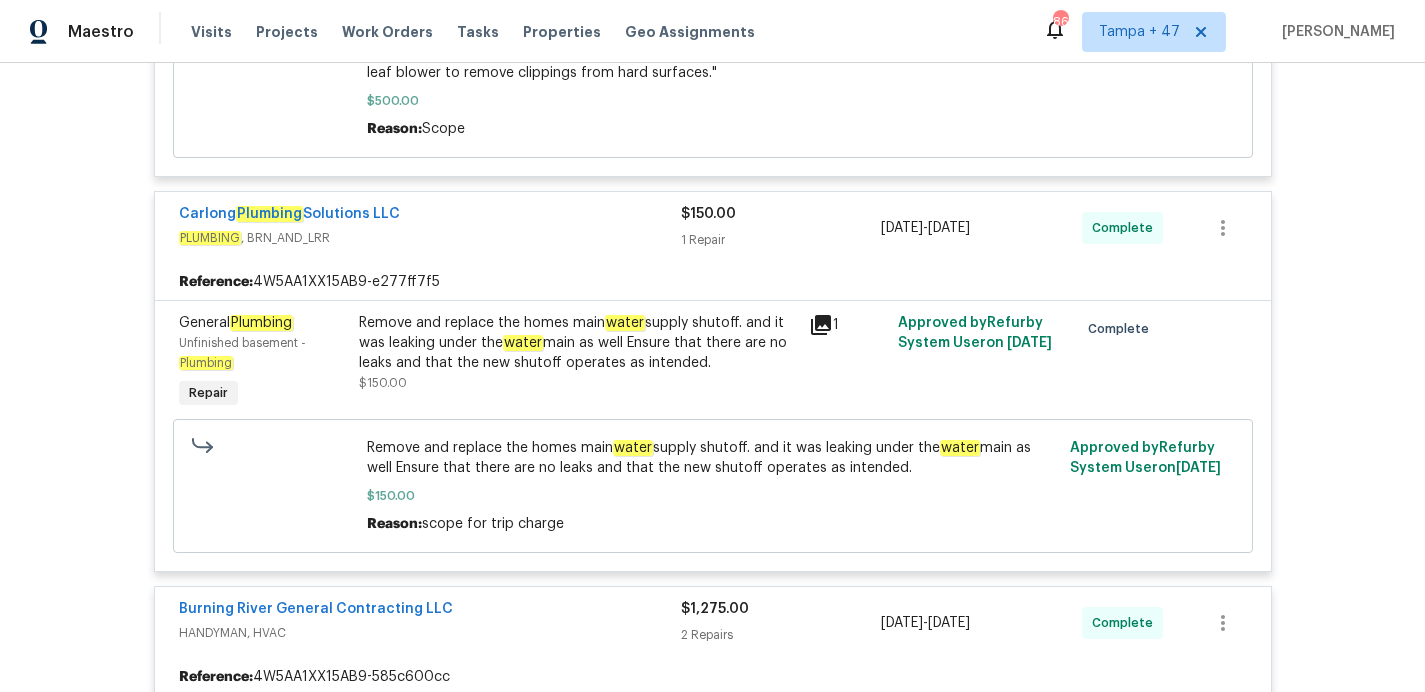 click on "Remove and replace the homes main  water  supply shutoff. and it was leaking under the  water  main as well Ensure that there are no leaks and that the new shutoff operates as intended." at bounding box center (578, 343) 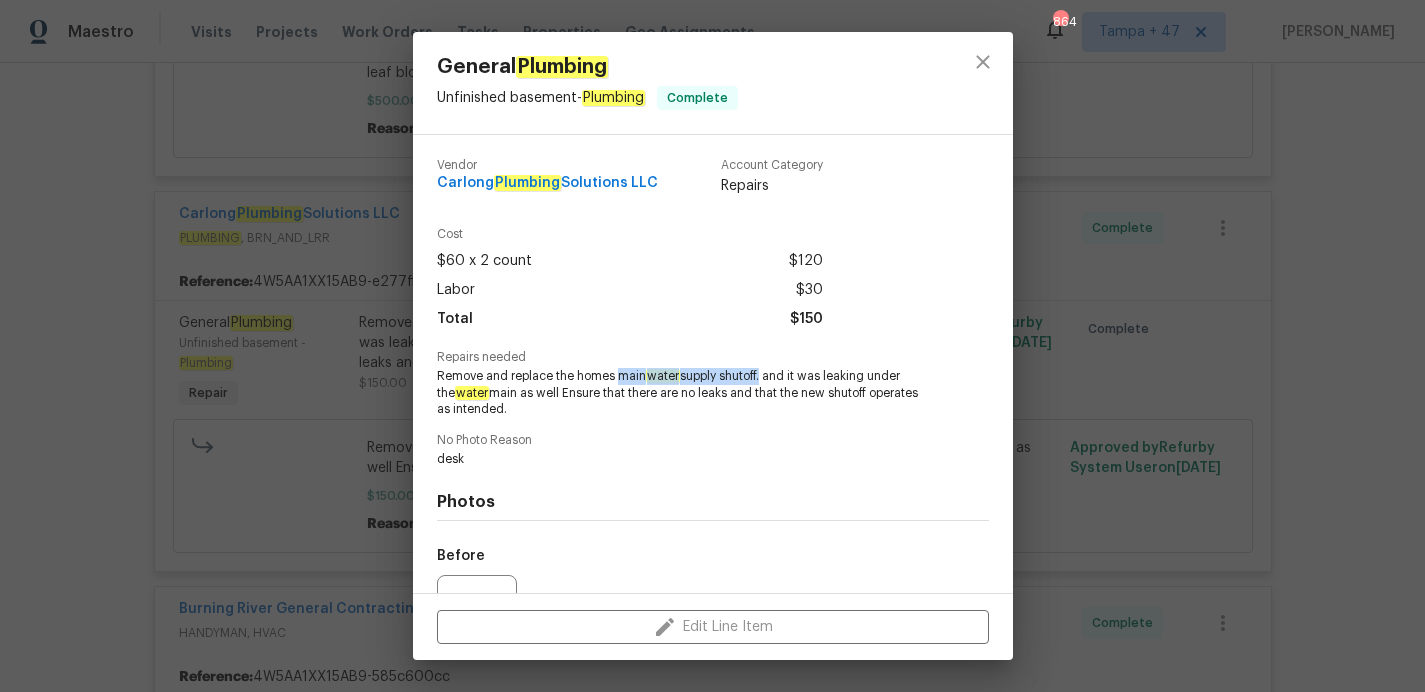 drag, startPoint x: 617, startPoint y: 378, endPoint x: 764, endPoint y: 377, distance: 147.0034 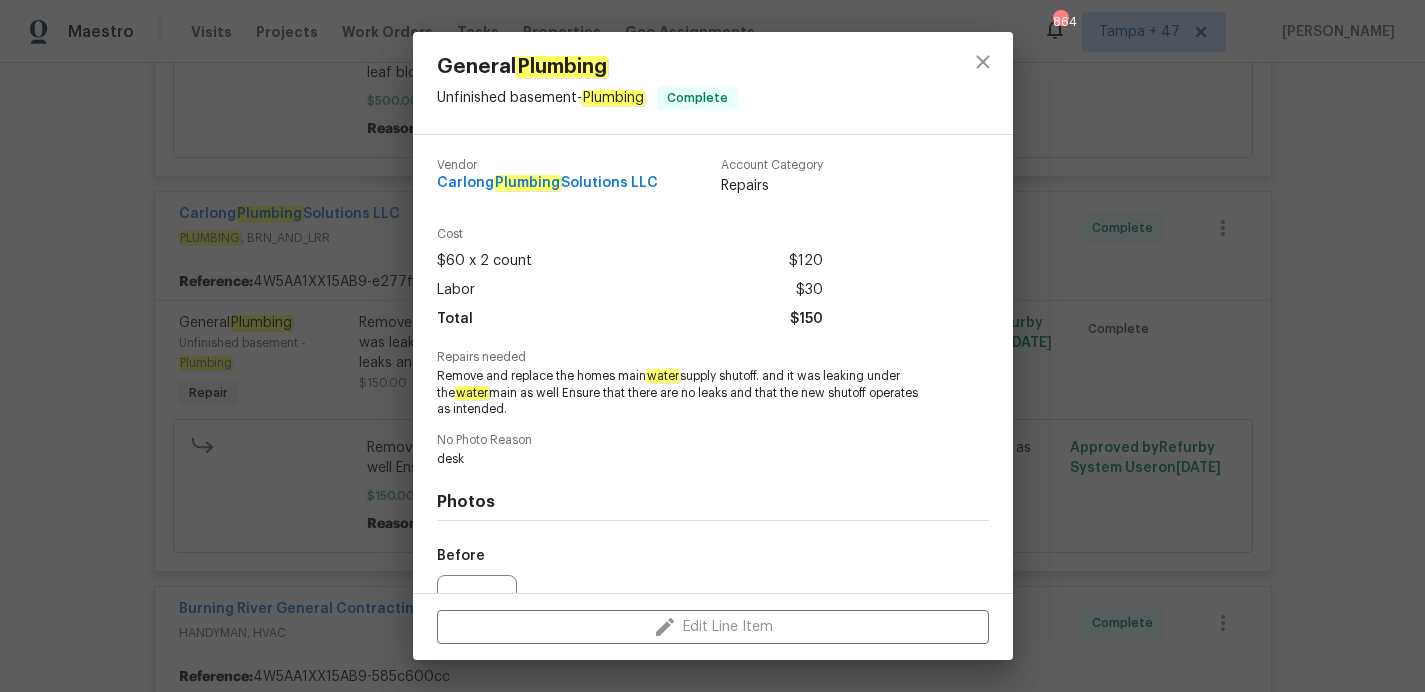 click on "General  Plumbing Unfinished basement  -  Plumbing Complete Vendor Carlong  Plumbing  Solutions LLC Account Category Repairs Cost $60 x 2 count $120 Labor $30 Total $150 Repairs needed Remove and replace the homes main  water  supply shutoff. and it was leaking under the  water  main as well Ensure that there are no leaks and that the new shutoff operates as intended. No Photo Reason desk Photos Before After  Edit Line Item" at bounding box center [712, 346] 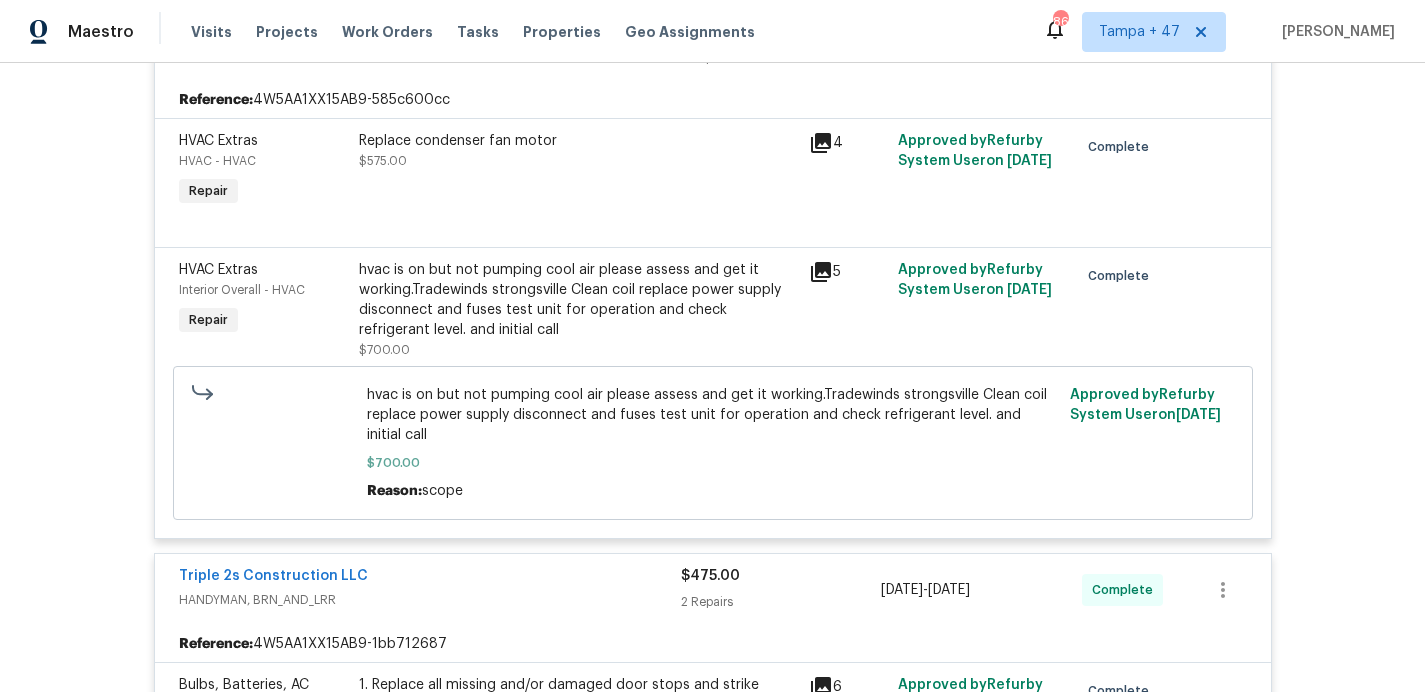 scroll, scrollTop: 1394, scrollLeft: 0, axis: vertical 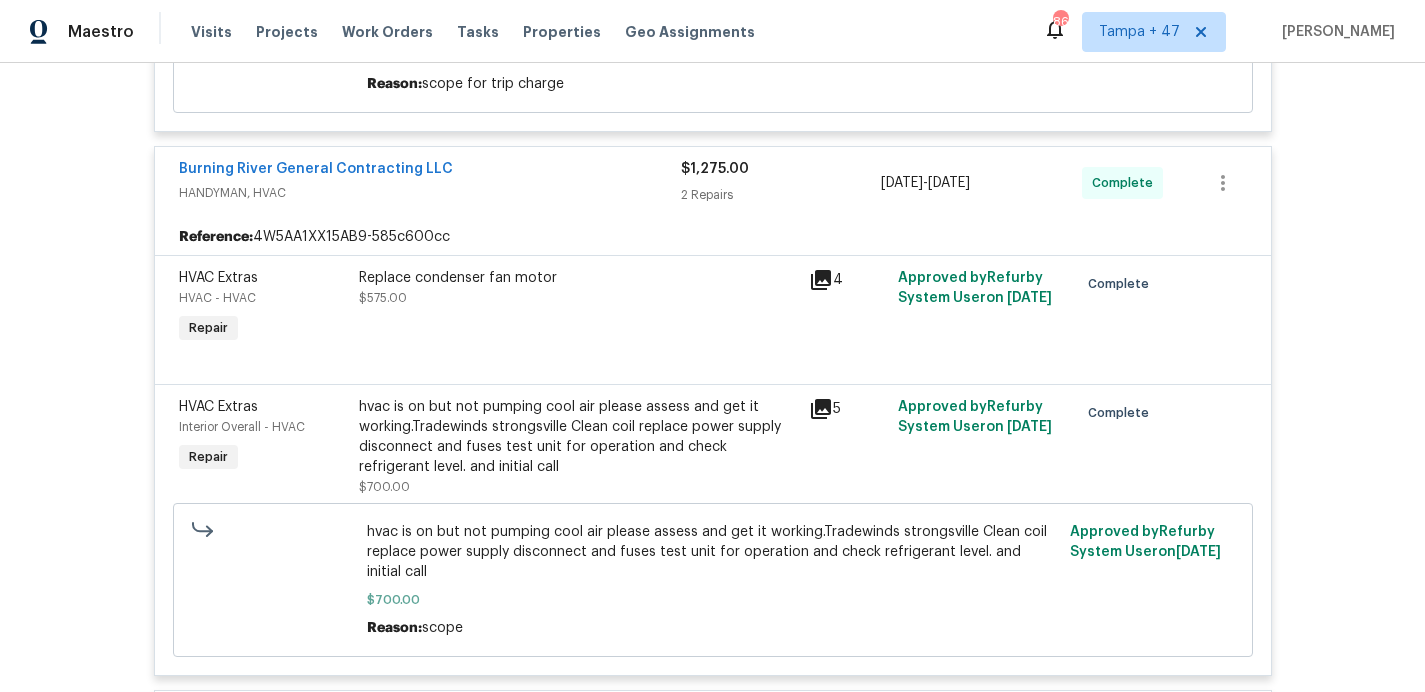 click at bounding box center [713, 360] 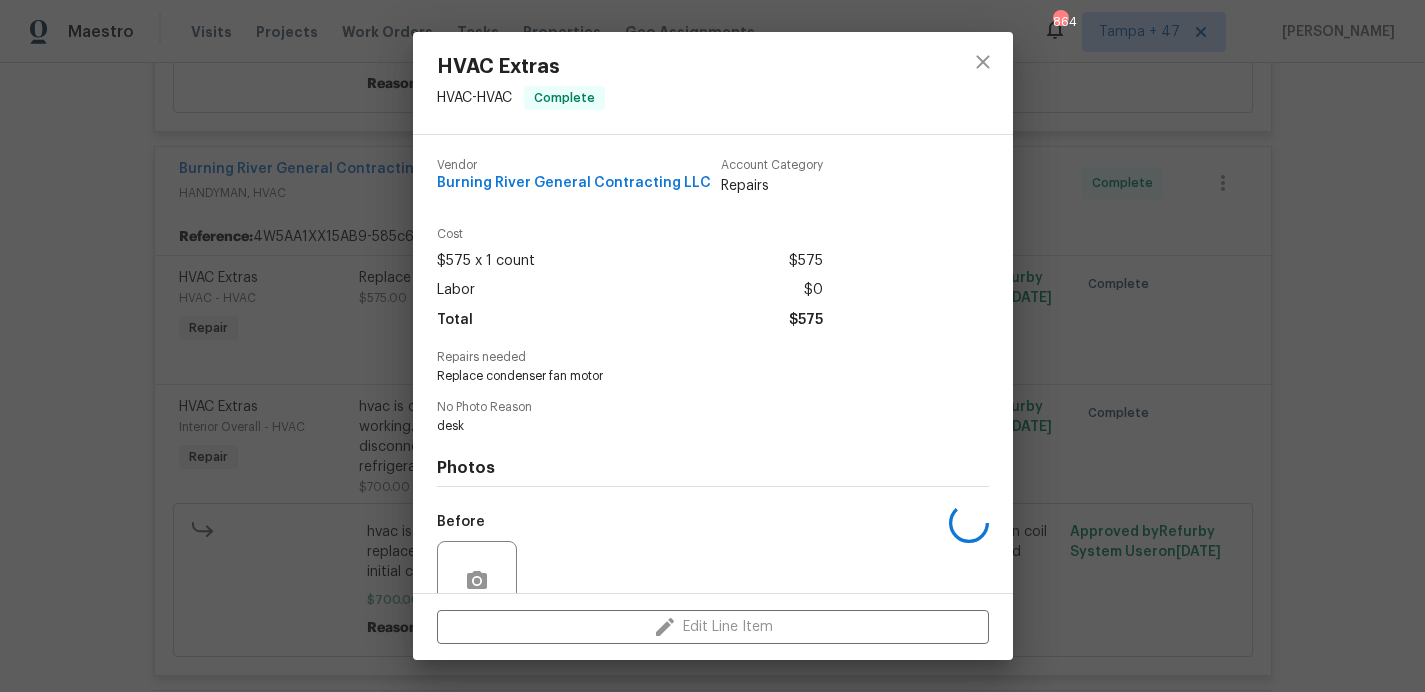 click on "Replace condenser fan motor" at bounding box center (685, 376) 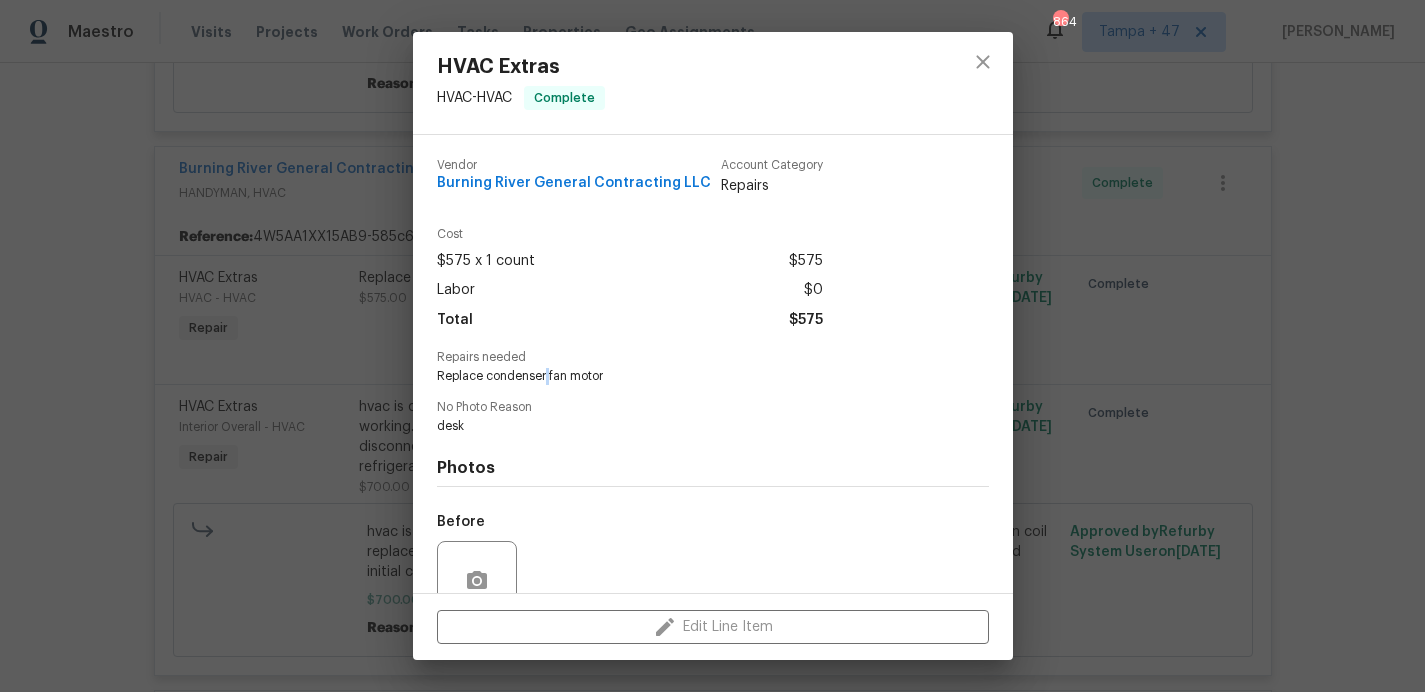 click on "Replace condenser fan motor" at bounding box center [685, 376] 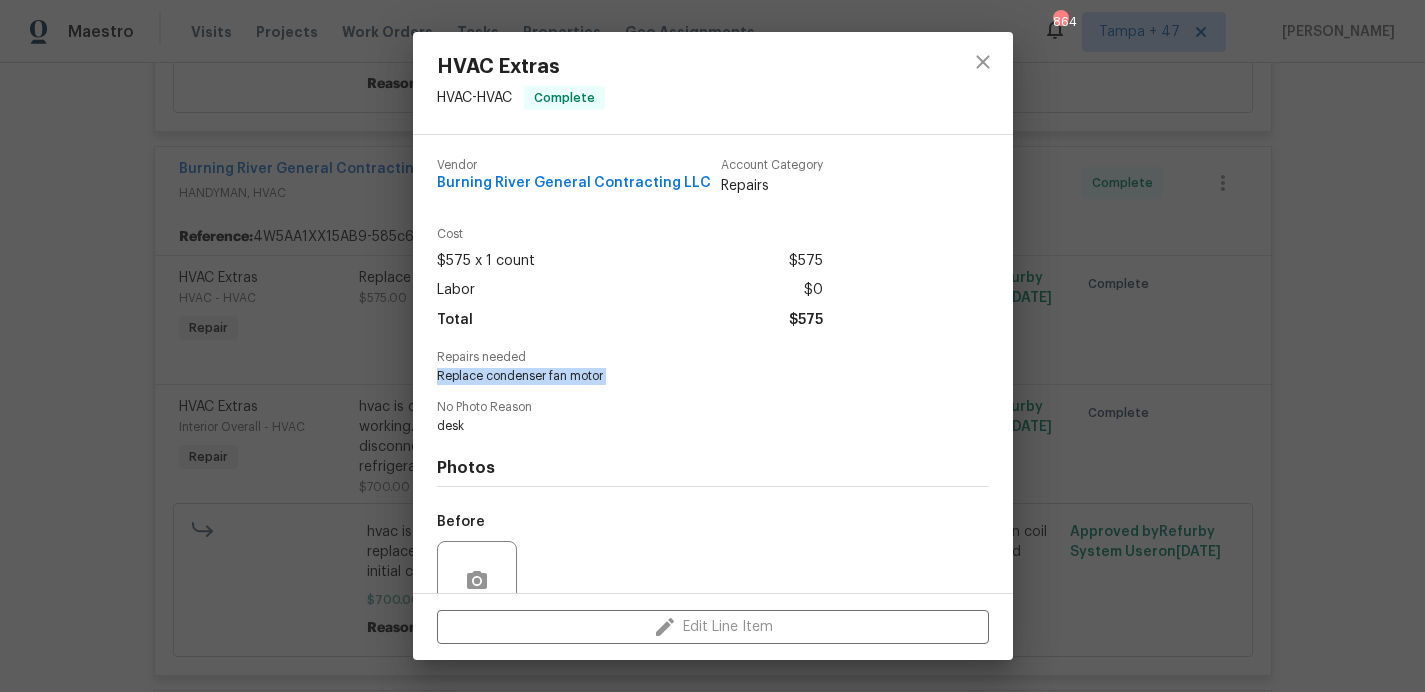 click on "Replace condenser fan motor" at bounding box center [685, 376] 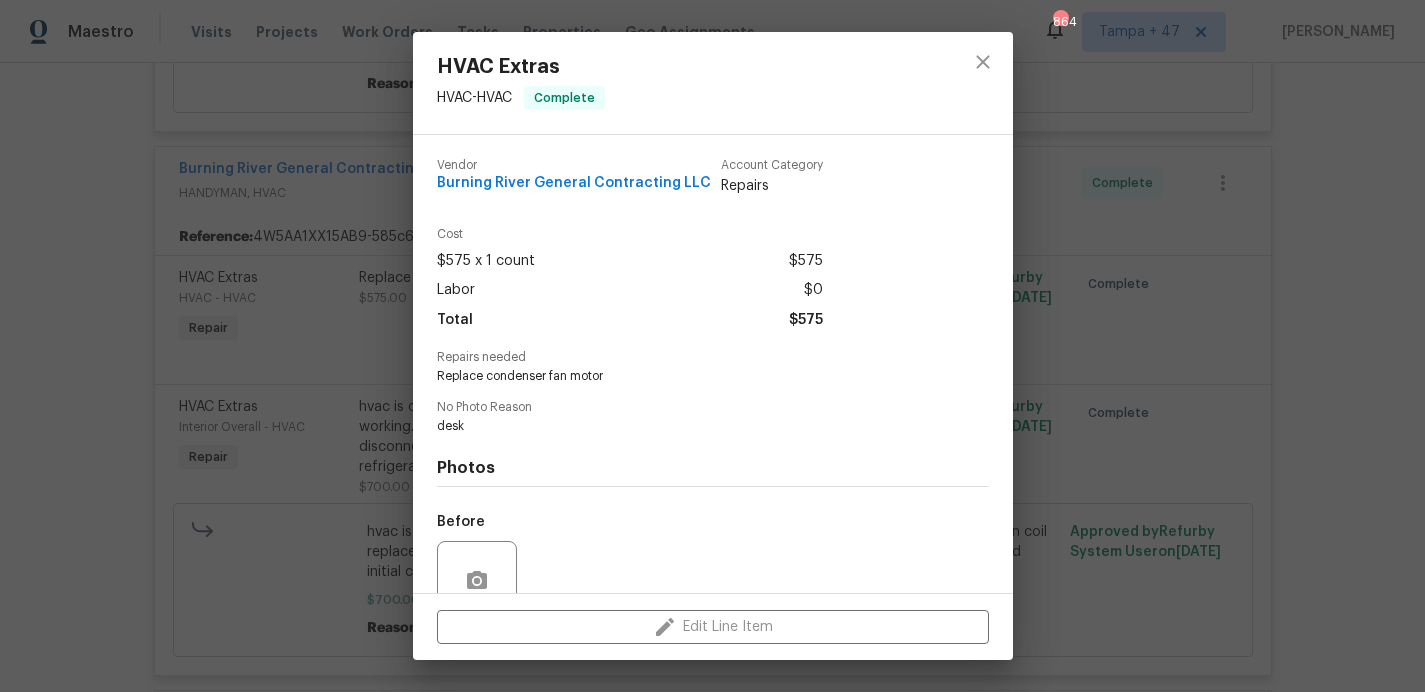 click on "HVAC Extras HVAC  -  HVAC Complete Vendor Burning River General Contracting LLC Account Category Repairs Cost $575 x 1 count $575 Labor $0 Total $575 Repairs needed Replace condenser fan motor No Photo Reason desk Photos Before After  Edit Line Item" at bounding box center [712, 346] 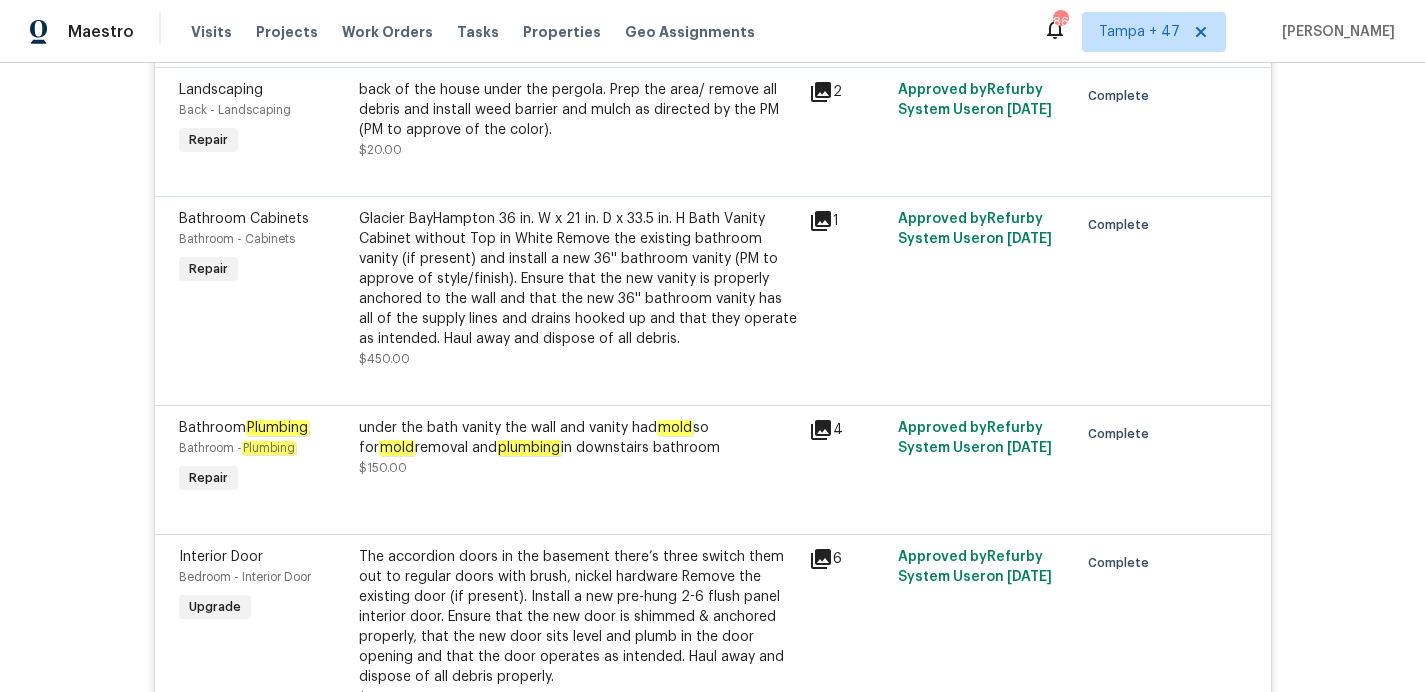 scroll, scrollTop: 4219, scrollLeft: 0, axis: vertical 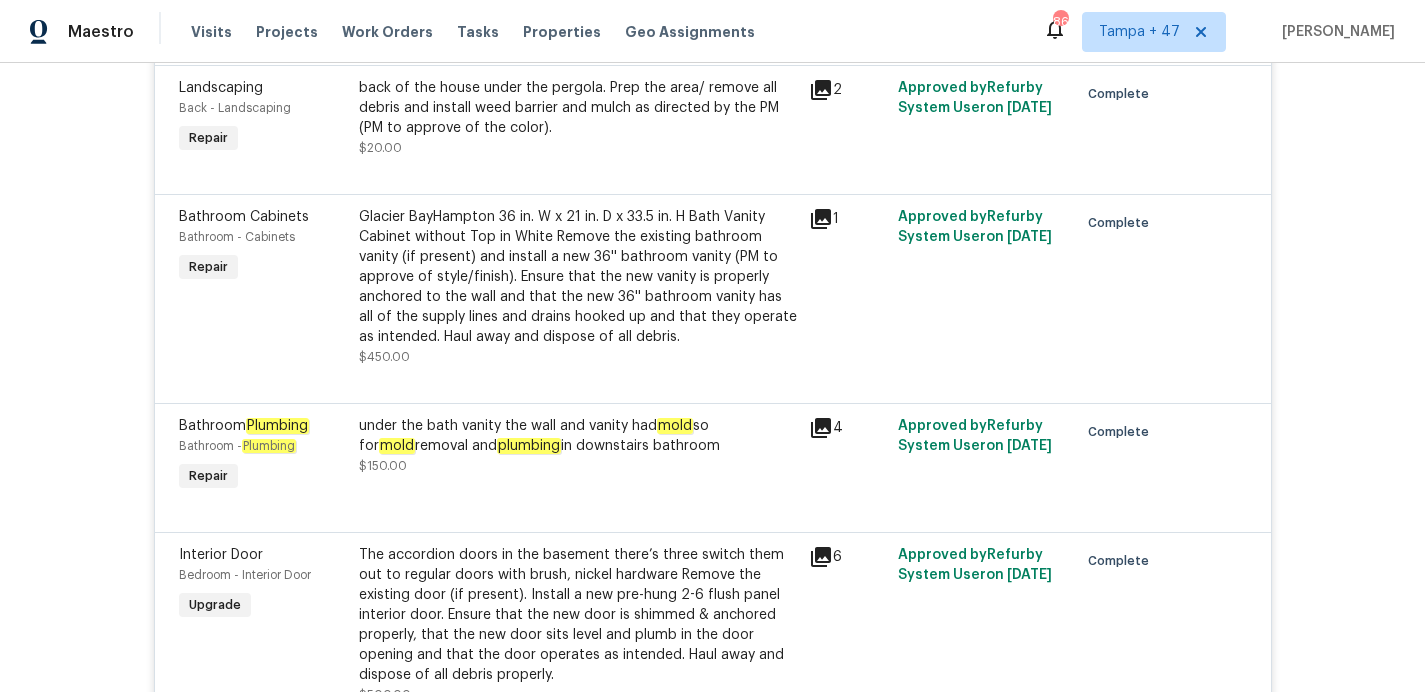 click on "under the bath vanity the wall and vanity had  mold  so for  mold  removal and  plumbing  in downstairs bathroom" at bounding box center (578, 436) 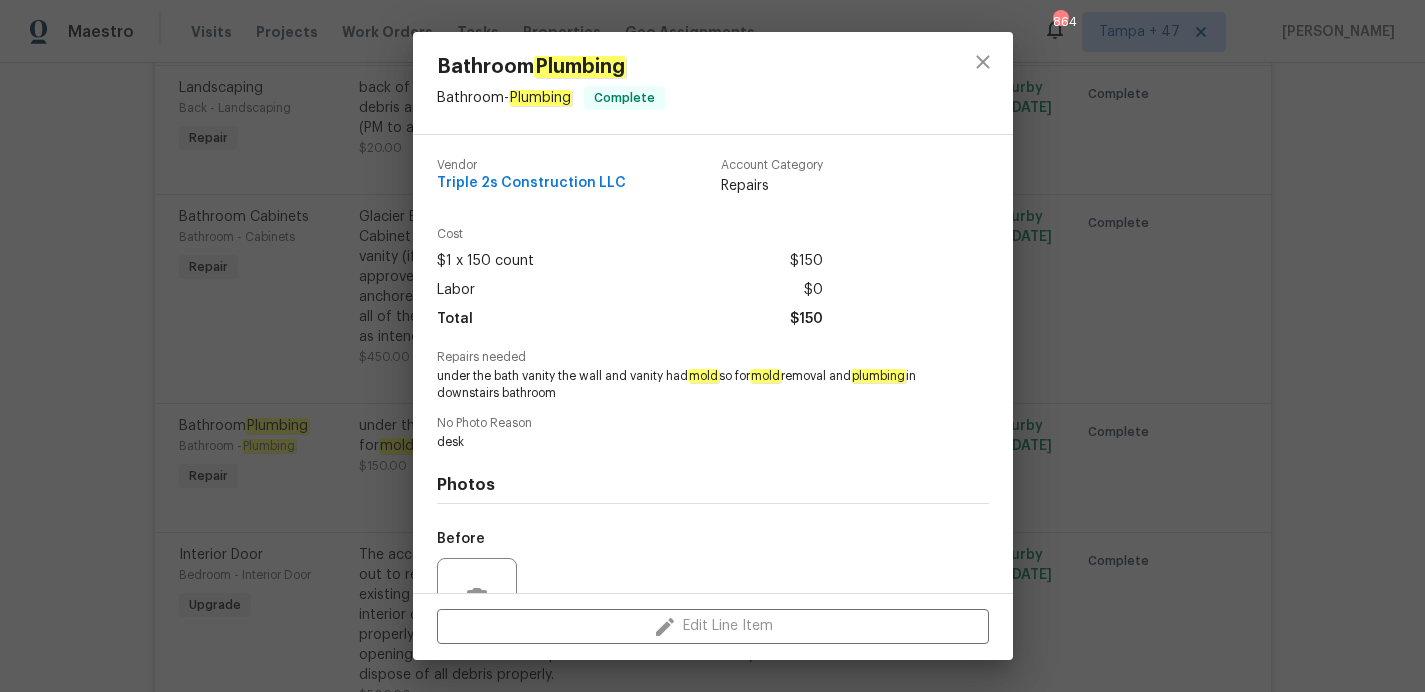 scroll, scrollTop: 195, scrollLeft: 0, axis: vertical 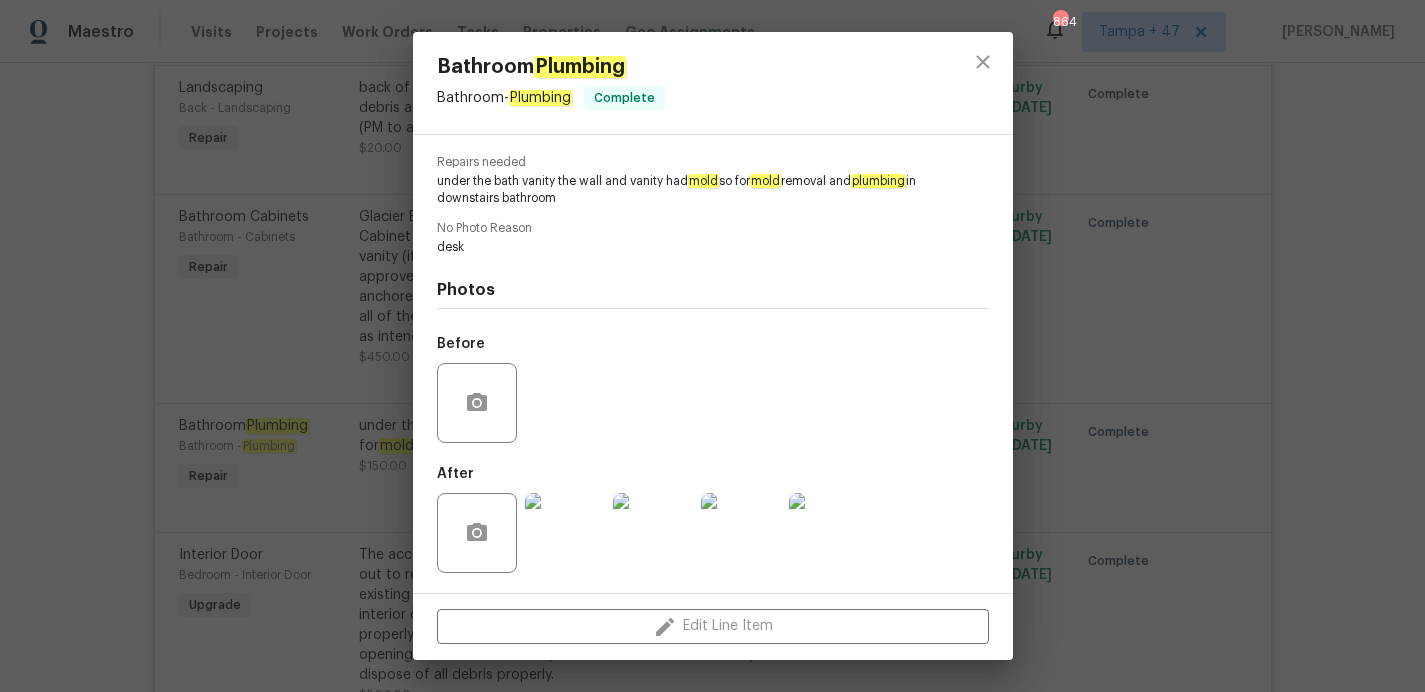 click at bounding box center (565, 533) 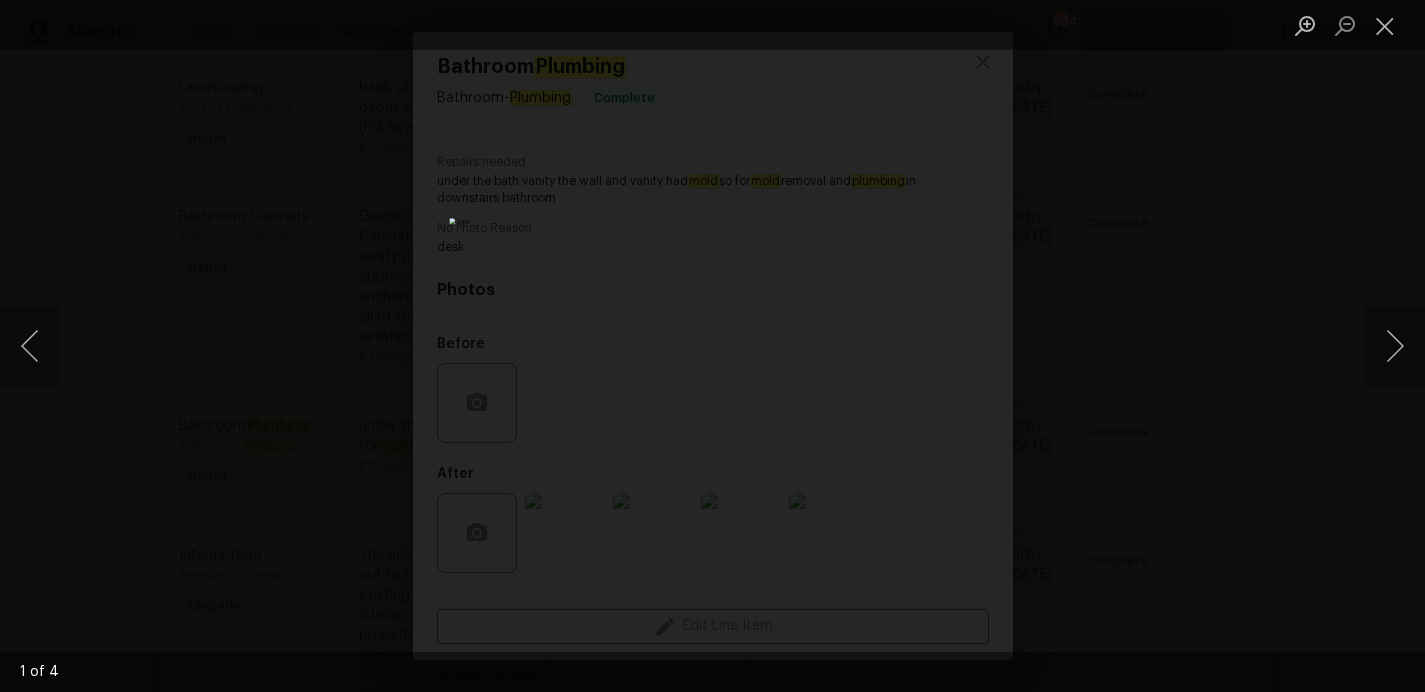 click at bounding box center [712, 346] 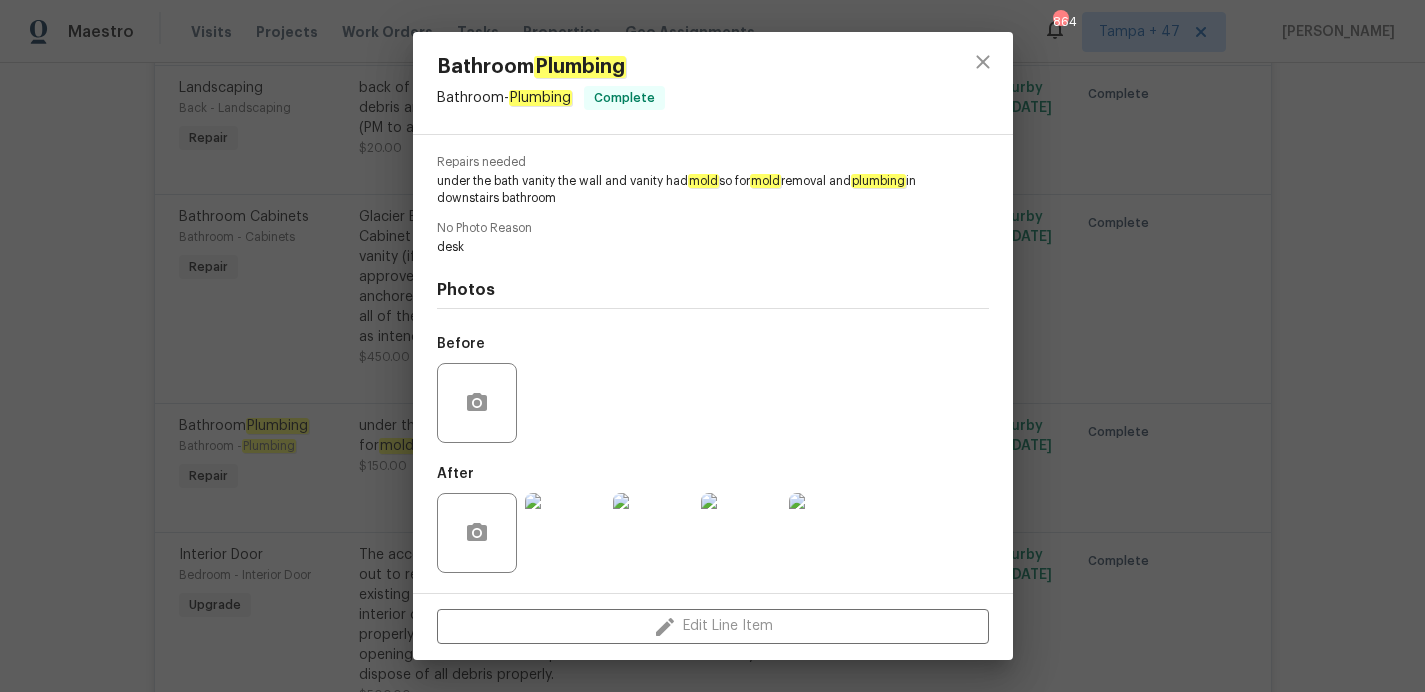 click on "Bathroom  Plumbing Bathroom  -  Plumbing Complete Vendor Triple 2s Construction LLC Account Category Repairs Cost $1 x 150 count $150 Labor $0 Total $150 Repairs needed under the bath vanity the wall and vanity had  mold  so for  mold  removal and  plumbing  in downstairs bathroom No Photo Reason desk Photos Before After  Edit Line Item" at bounding box center (712, 346) 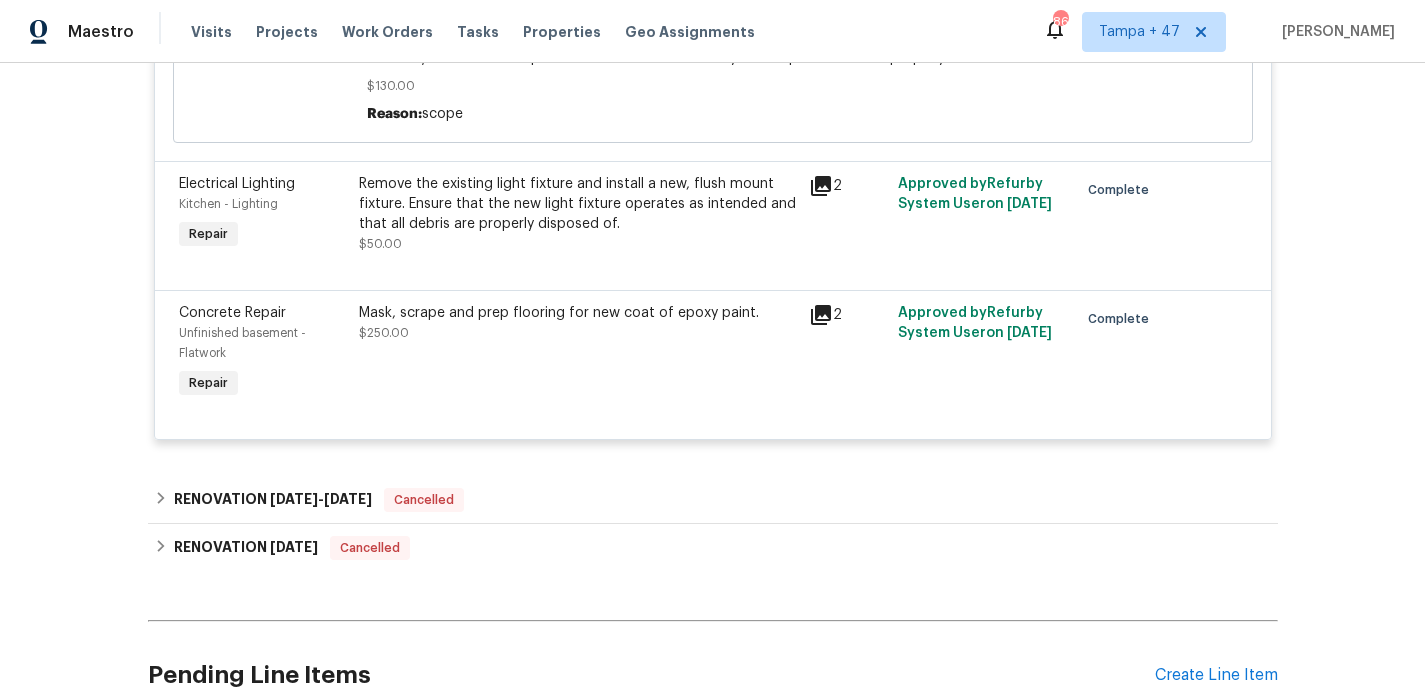 scroll, scrollTop: 7877, scrollLeft: 0, axis: vertical 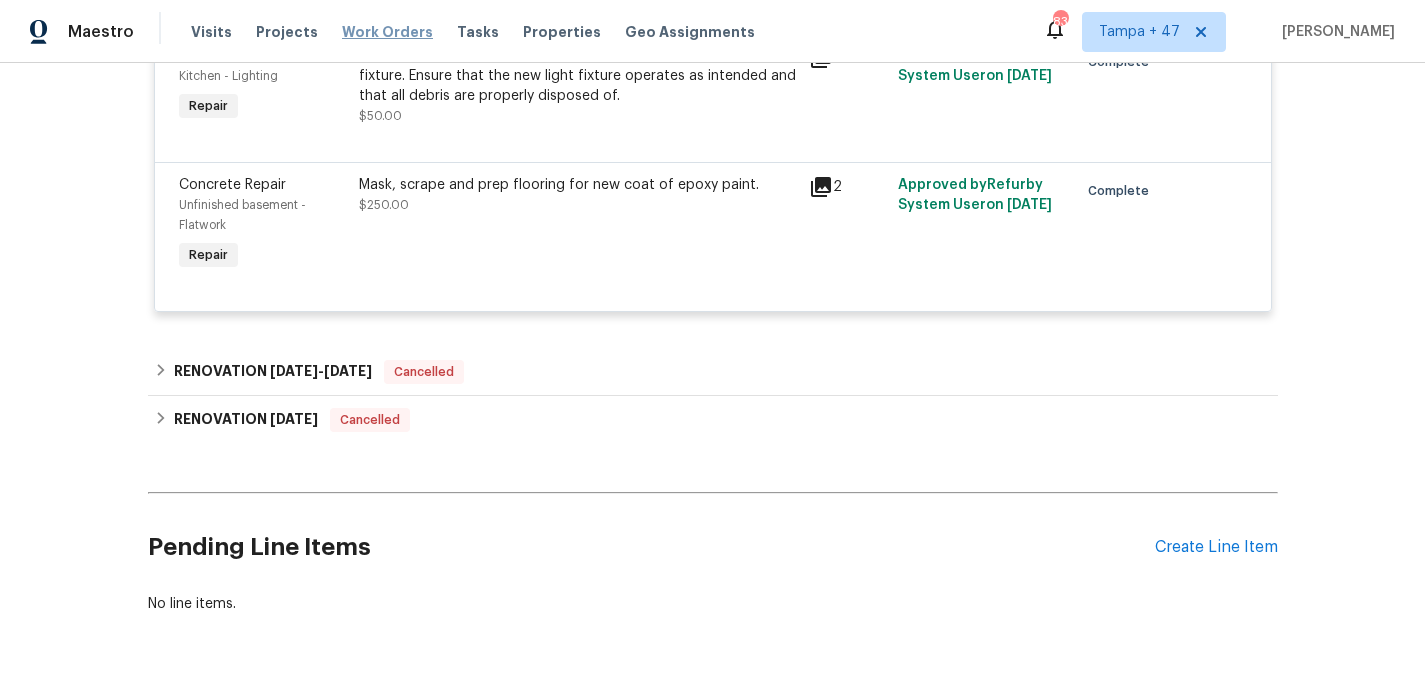 click on "Work Orders" at bounding box center [387, 32] 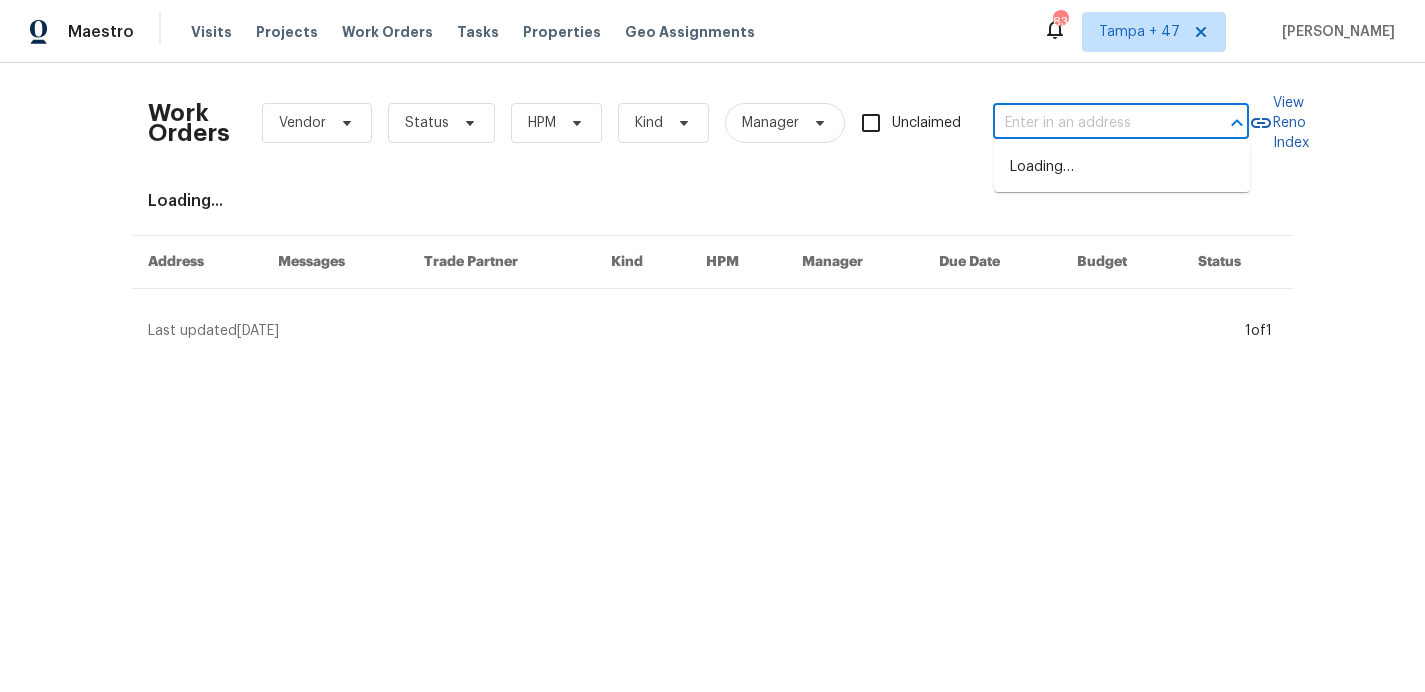 click at bounding box center (1093, 123) 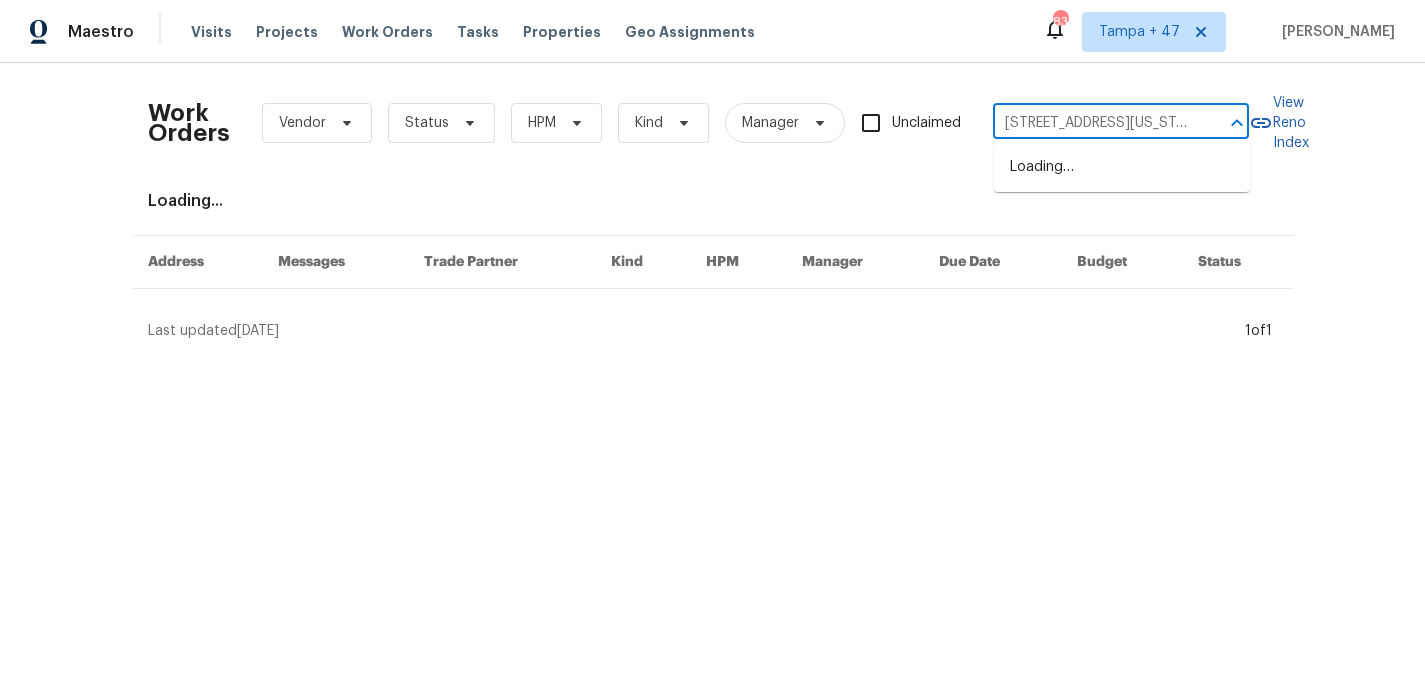 scroll, scrollTop: 0, scrollLeft: 74, axis: horizontal 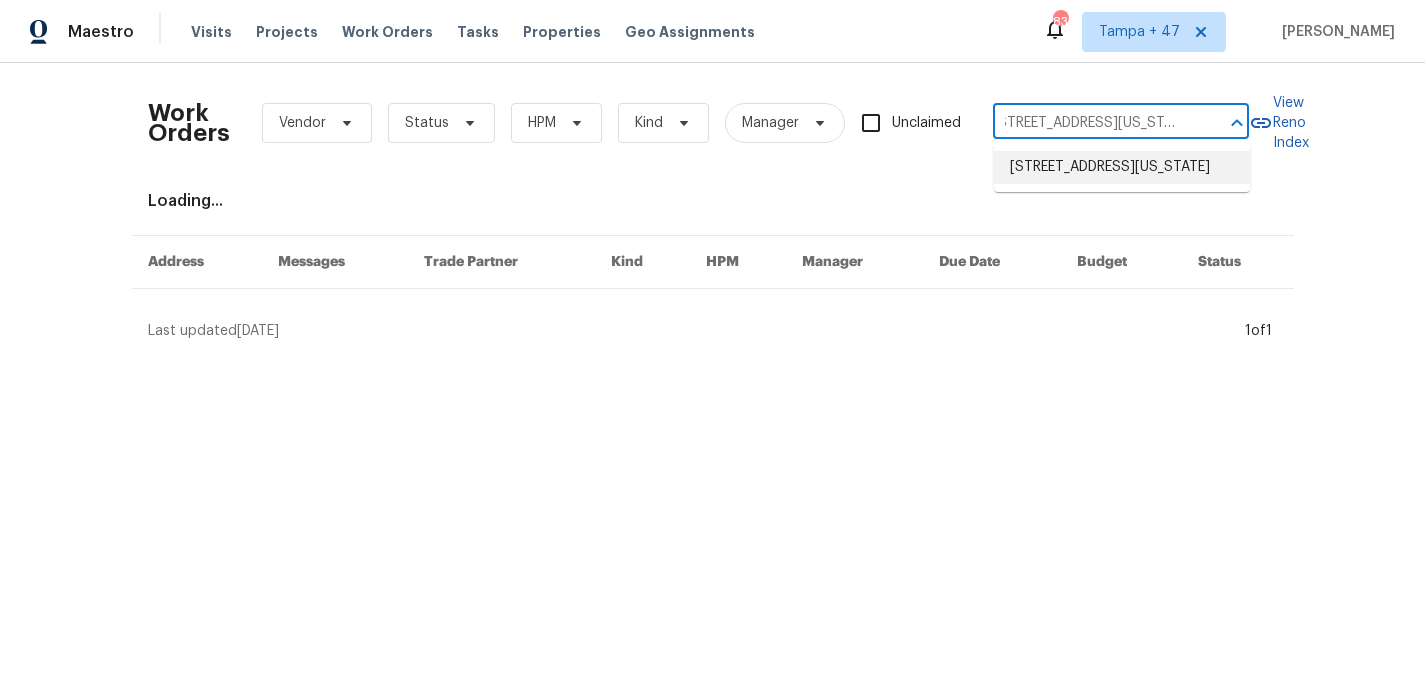 click on "13625 Bell Ave, Oklahoma City, OK 73142" at bounding box center (1122, 167) 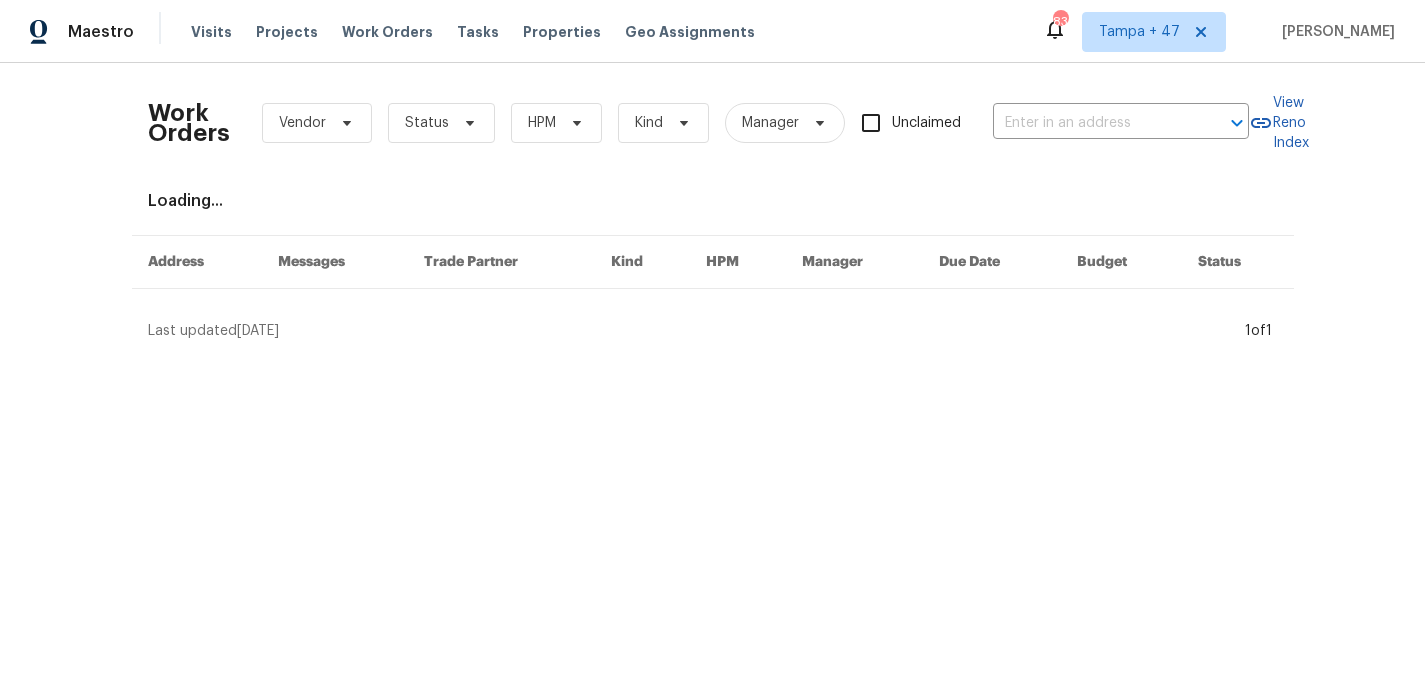 type on "13625 Bell Ave, Oklahoma City, OK 73142" 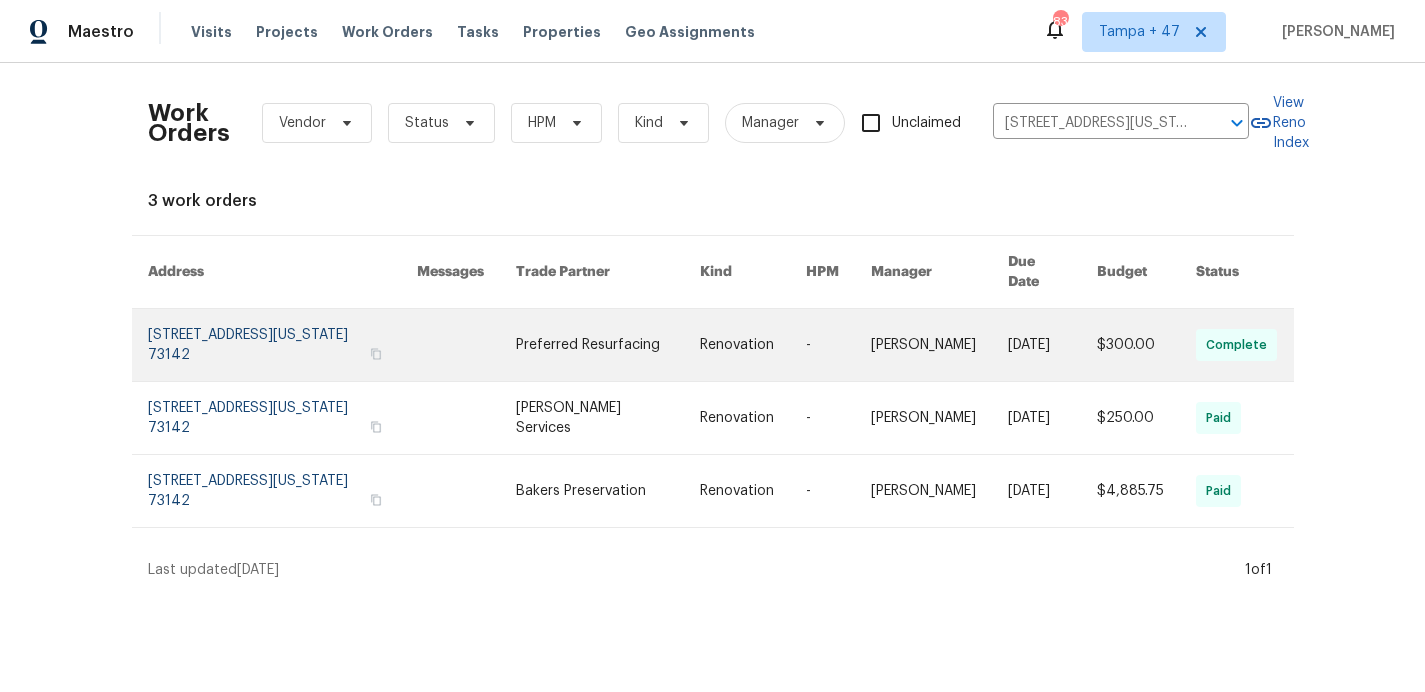 click at bounding box center [282, 345] 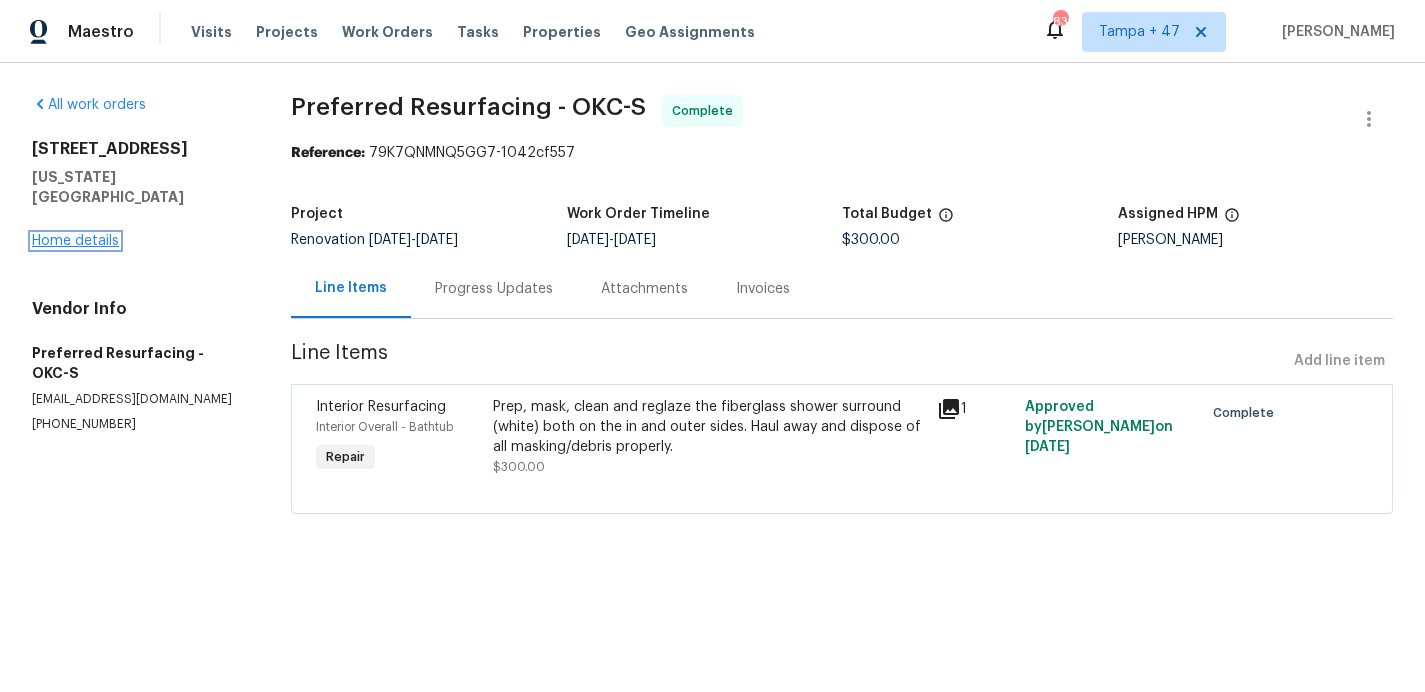 click on "Home details" at bounding box center (75, 241) 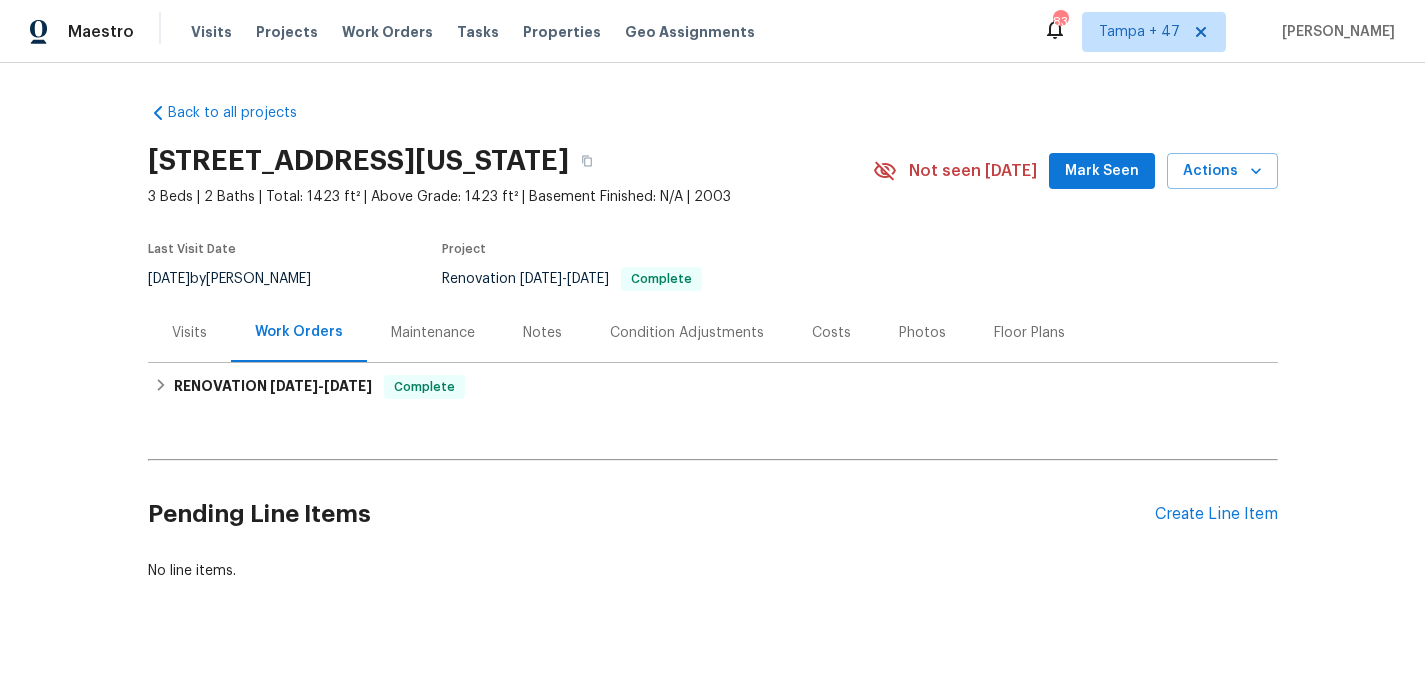 scroll, scrollTop: 25, scrollLeft: 0, axis: vertical 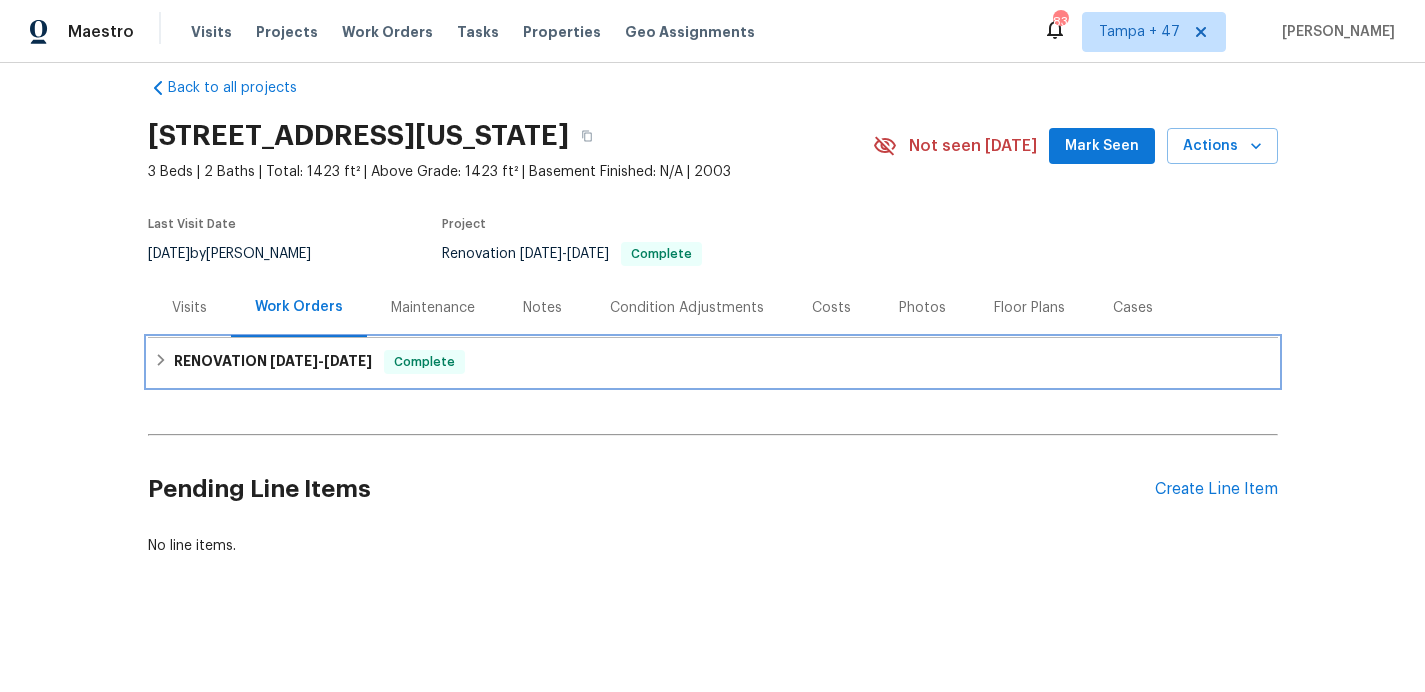 click on "RENOVATION   6/23/25  -  7/2/25 Complete" at bounding box center (713, 362) 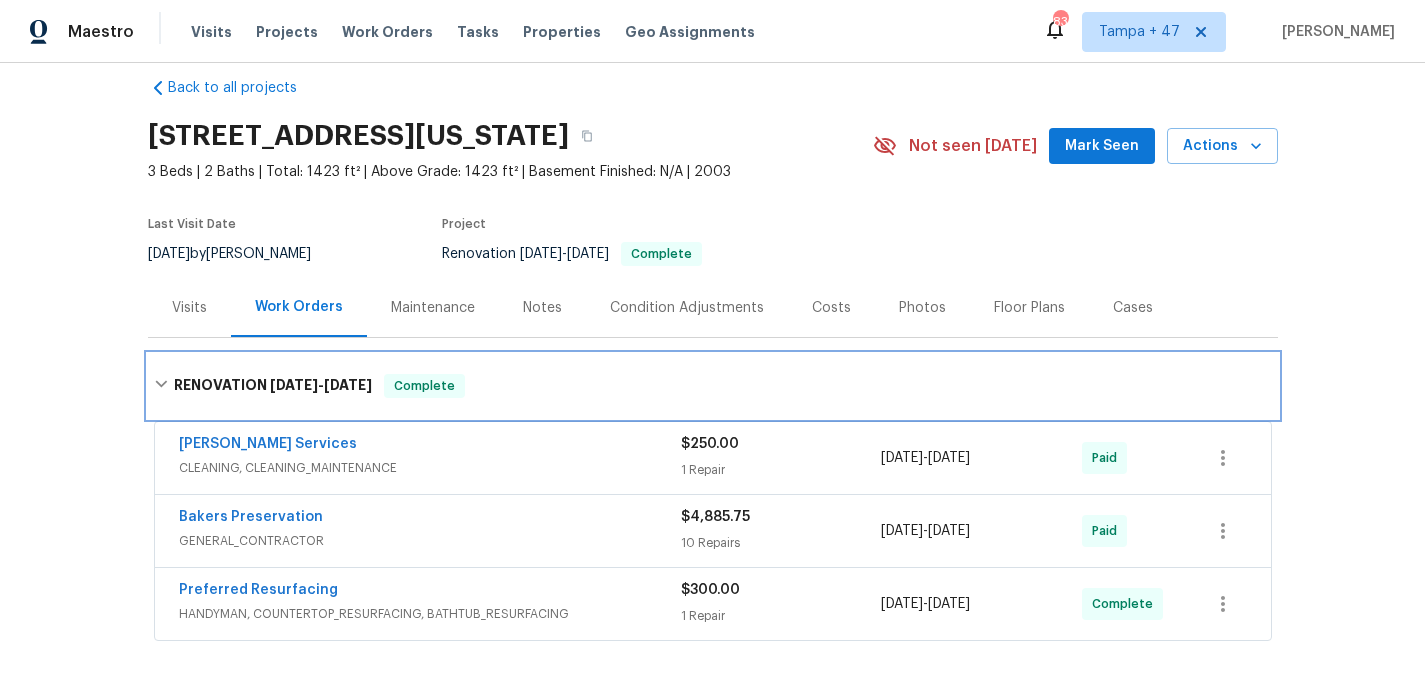 scroll, scrollTop: 165, scrollLeft: 0, axis: vertical 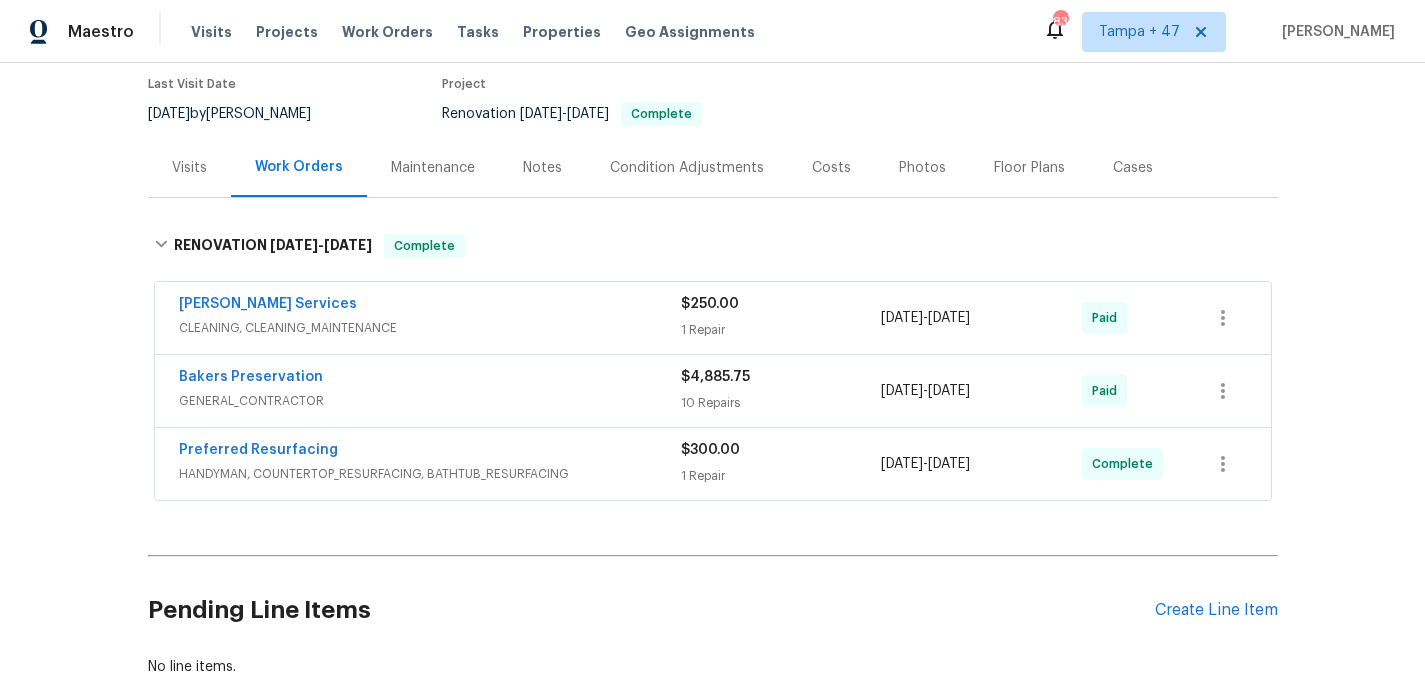 click on "HANDYMAN, COUNTERTOP_RESURFACING, BATHTUB_RESURFACING" at bounding box center [430, 474] 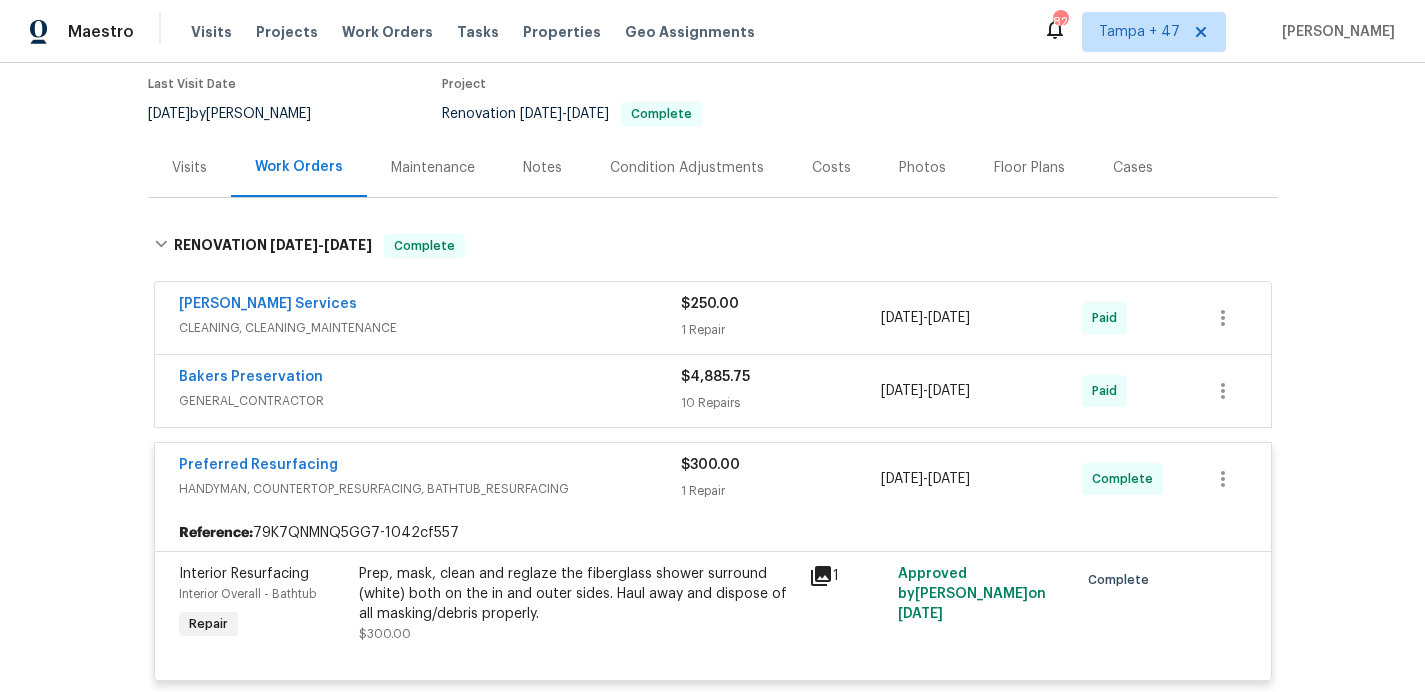 click on "GENERAL_CONTRACTOR" at bounding box center [430, 401] 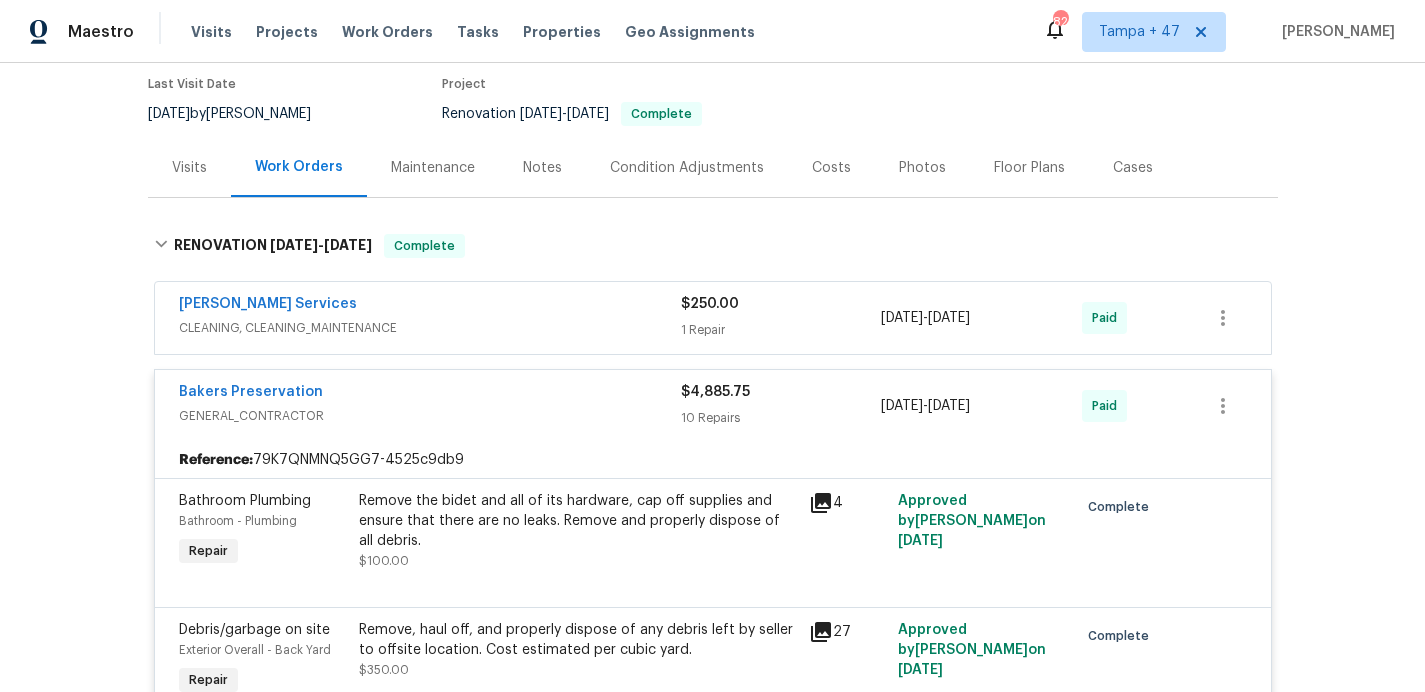 click on "Guardado Services" at bounding box center [430, 306] 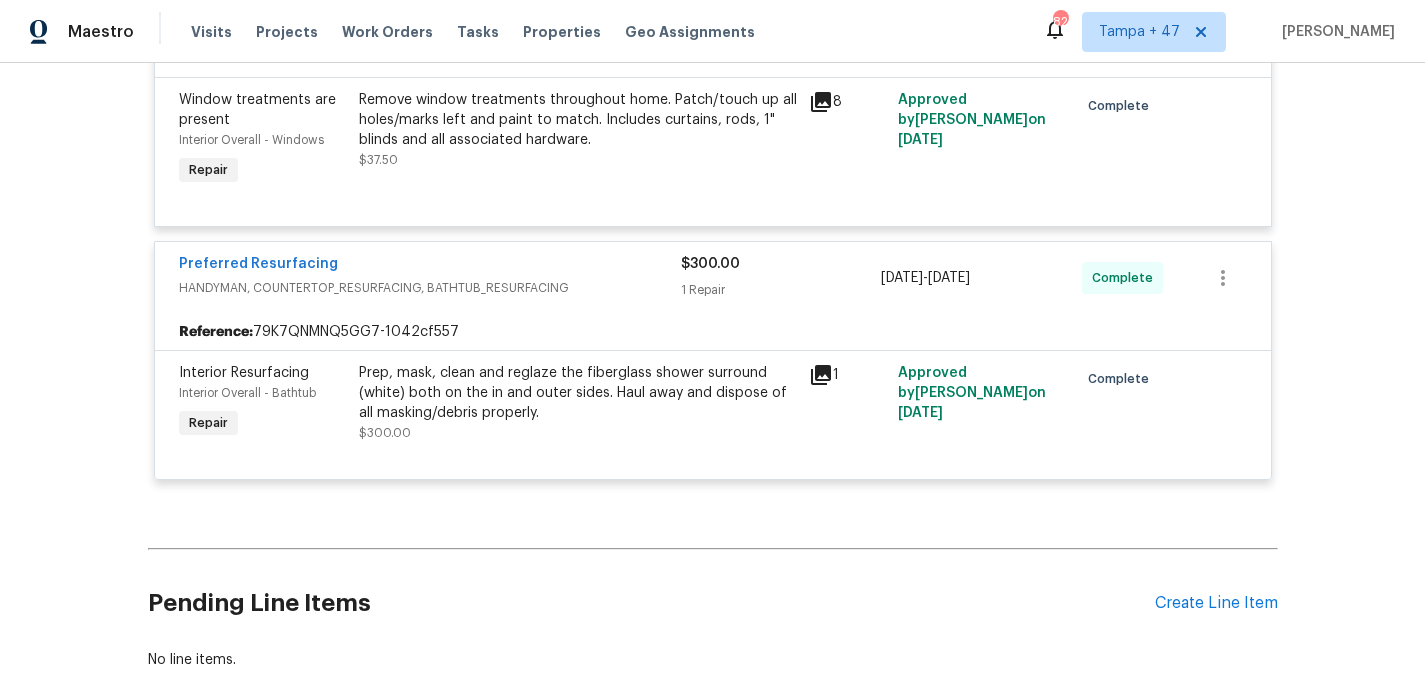 scroll, scrollTop: 2854, scrollLeft: 0, axis: vertical 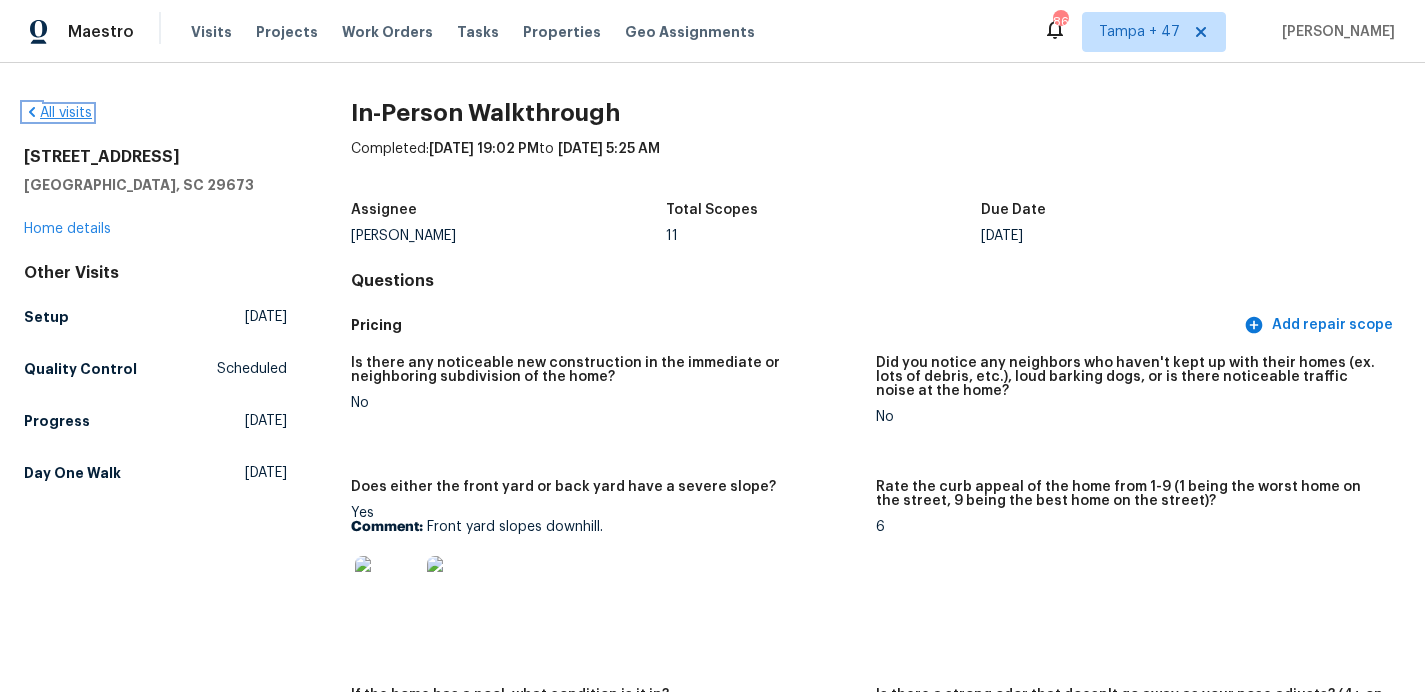 click on "All visits" at bounding box center [58, 113] 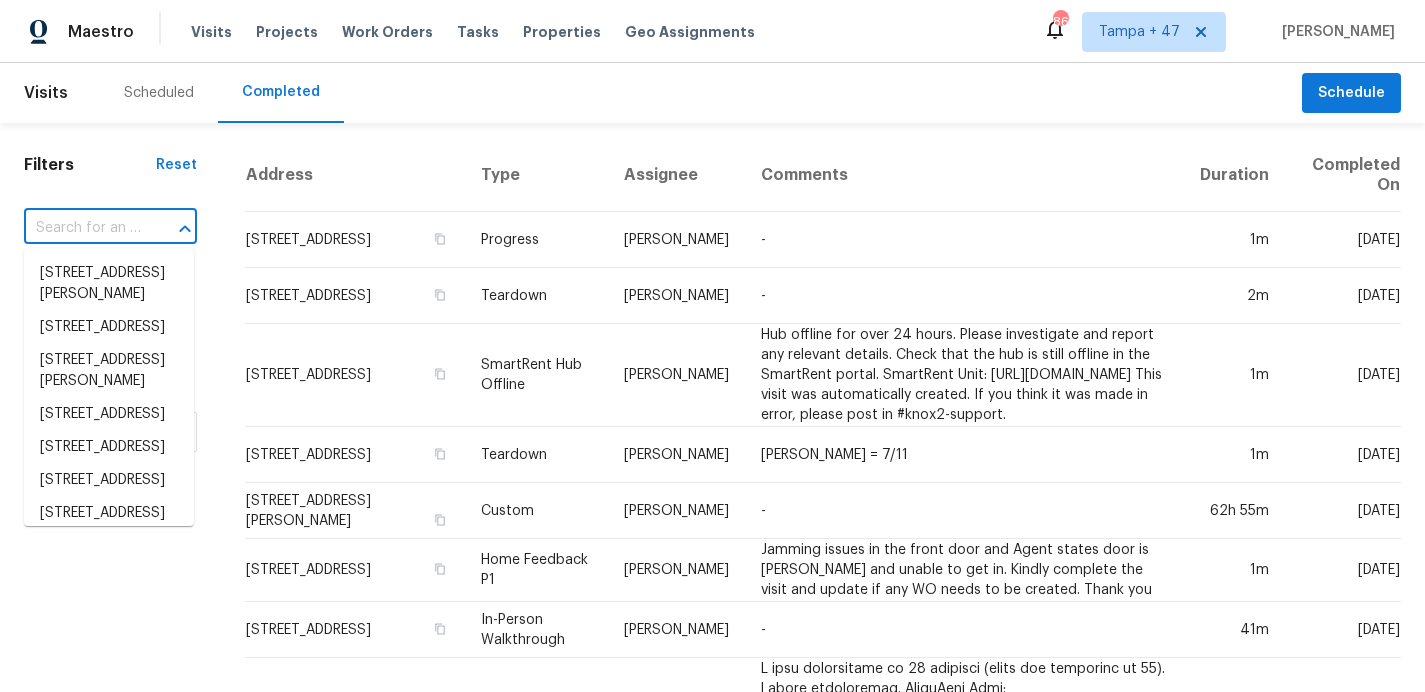 click at bounding box center (82, 228) 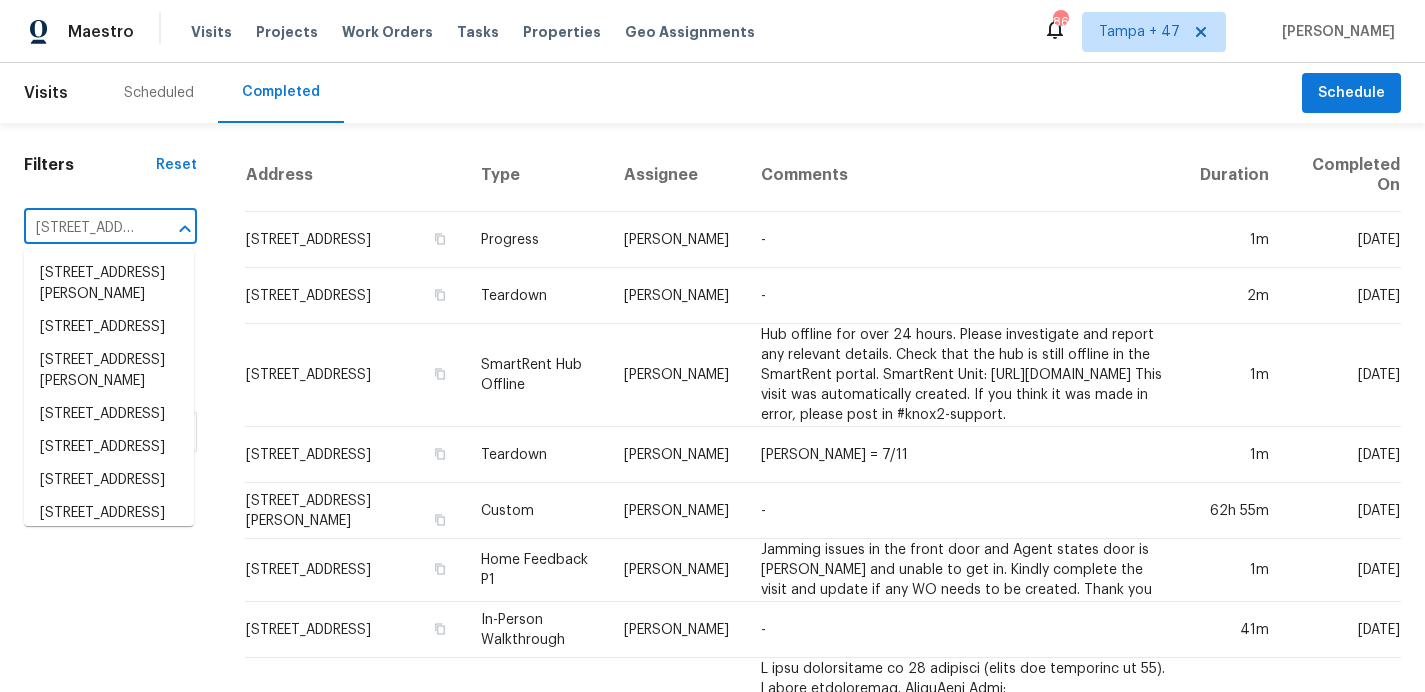 scroll, scrollTop: 0, scrollLeft: 187, axis: horizontal 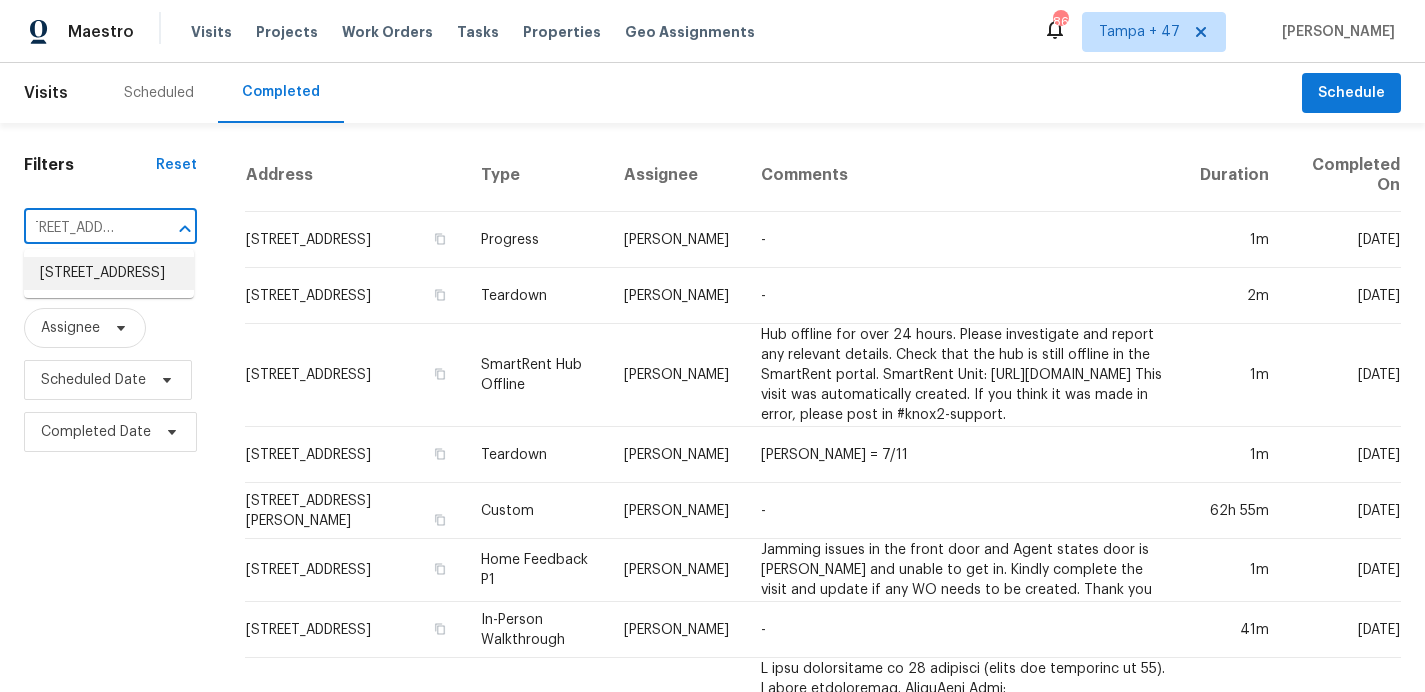 click on "13335 Tradewinds Dr, Strongsville, OH 44136" at bounding box center (109, 273) 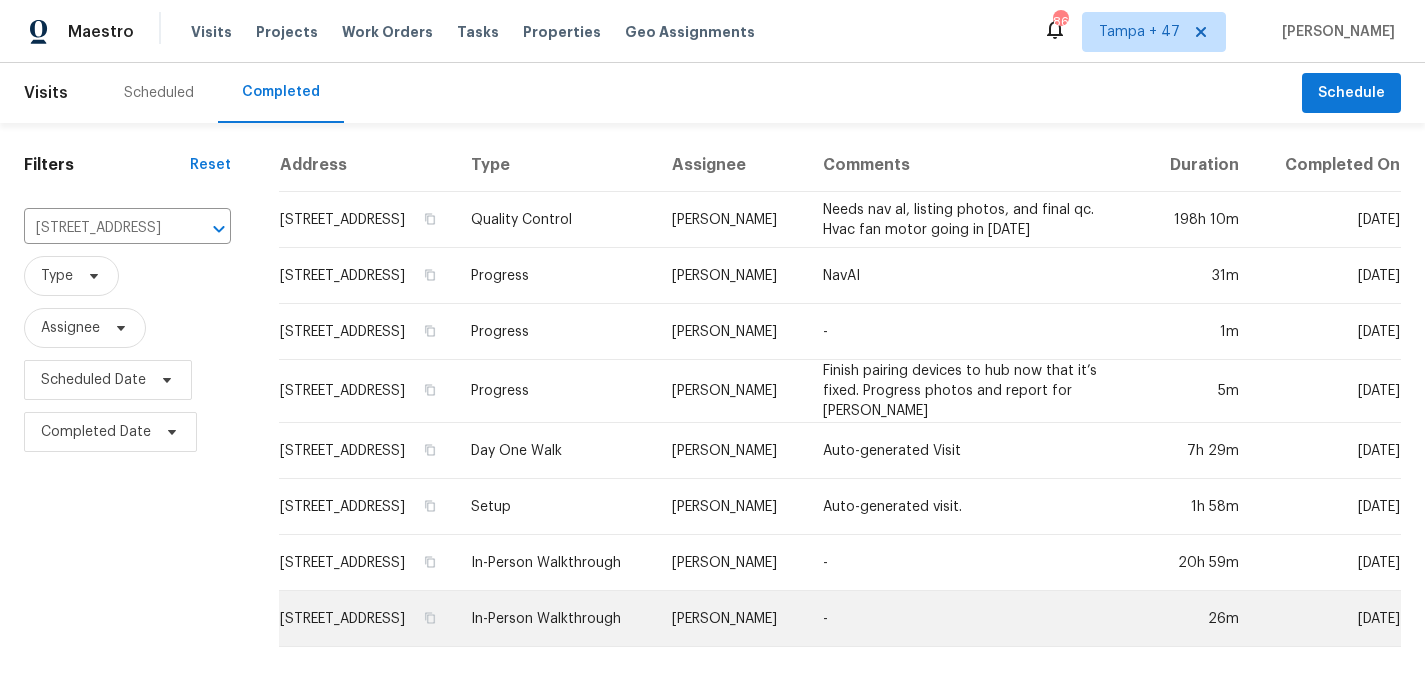 click on "In-Person Walkthrough" at bounding box center [555, 619] 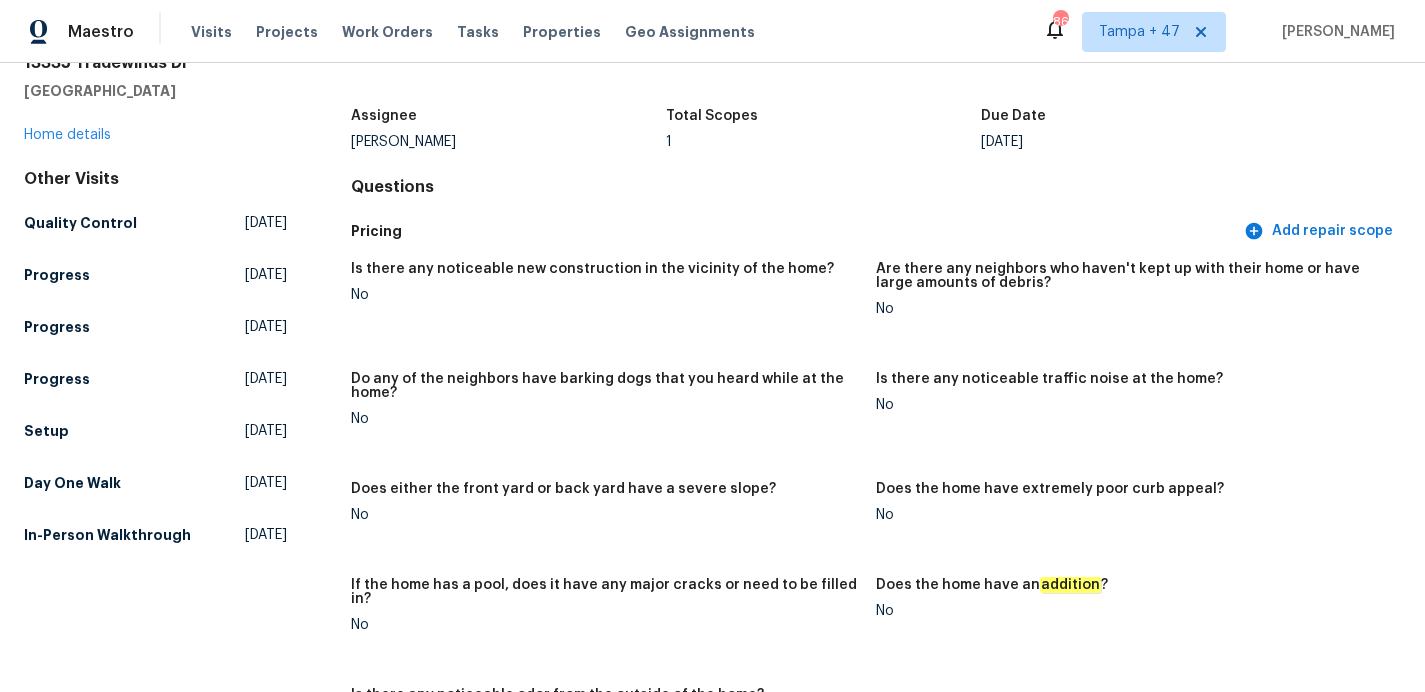 scroll, scrollTop: 154, scrollLeft: 0, axis: vertical 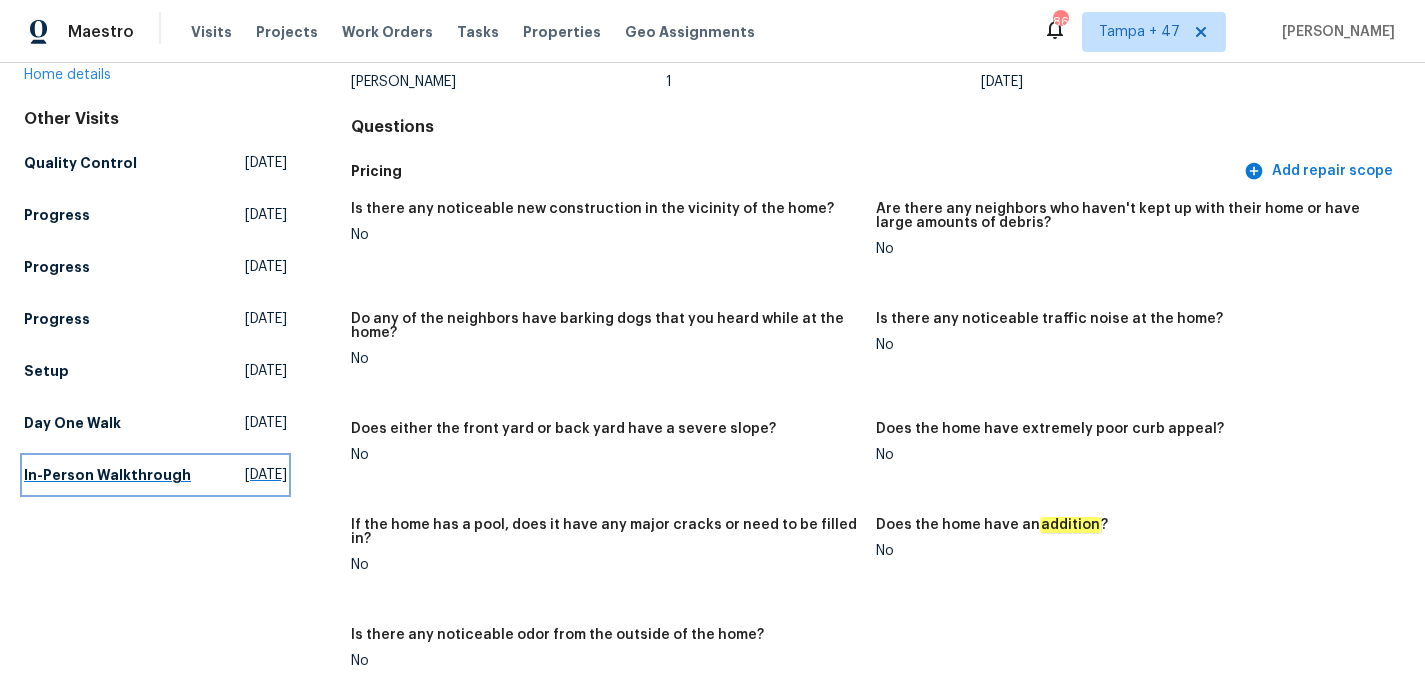 click on "In-Person Walkthrough" at bounding box center (107, 475) 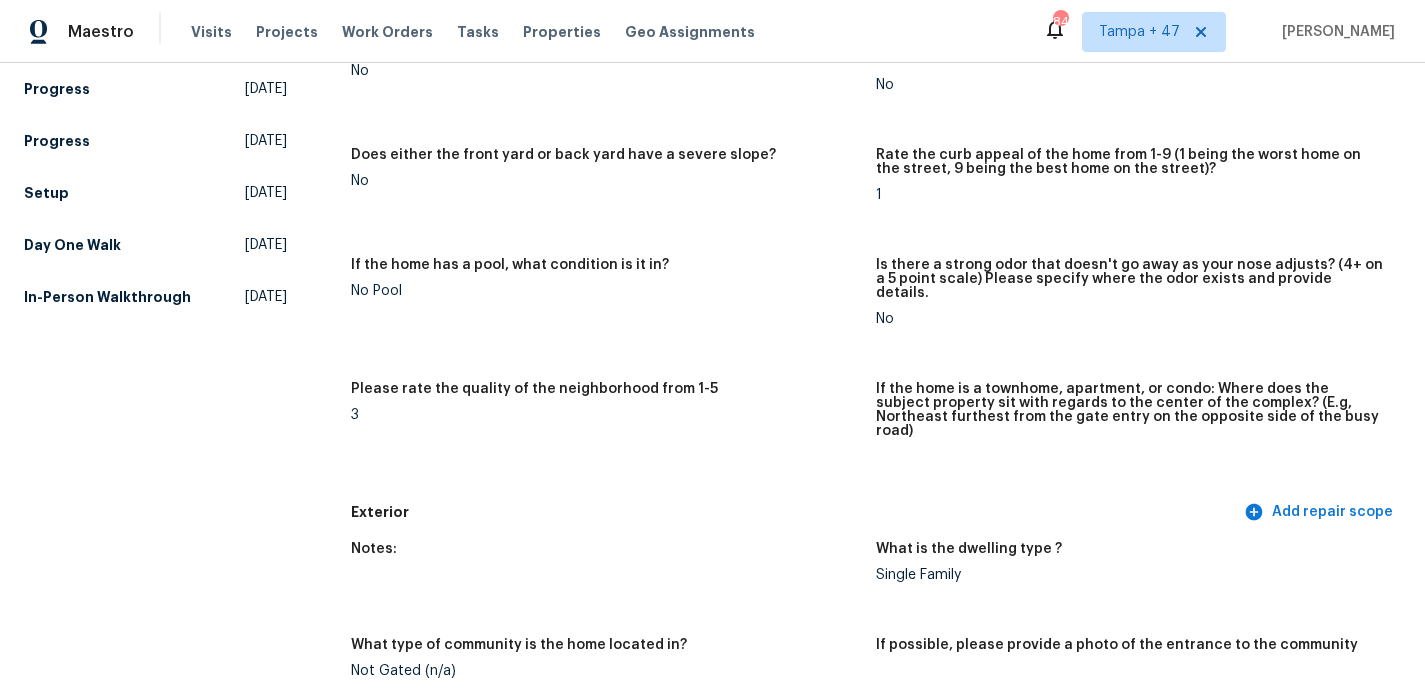 scroll, scrollTop: 0, scrollLeft: 0, axis: both 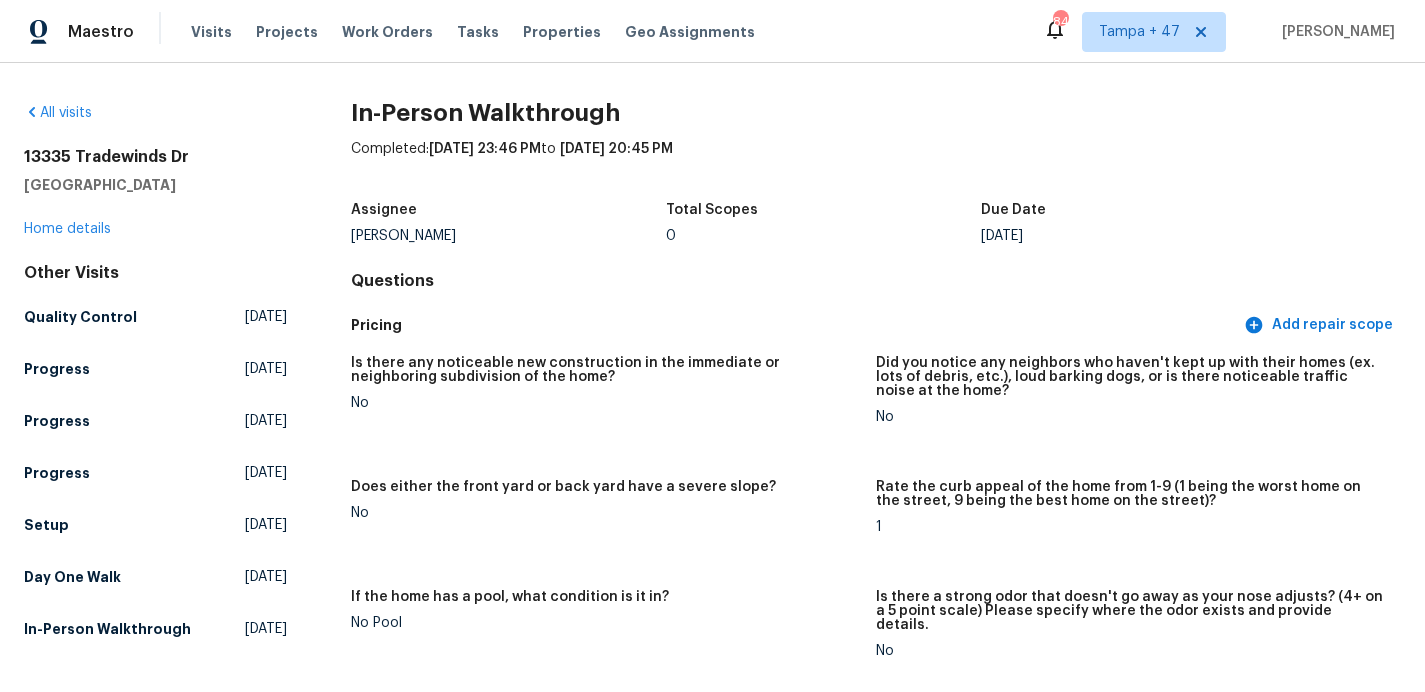 click on "All visits" at bounding box center (155, 113) 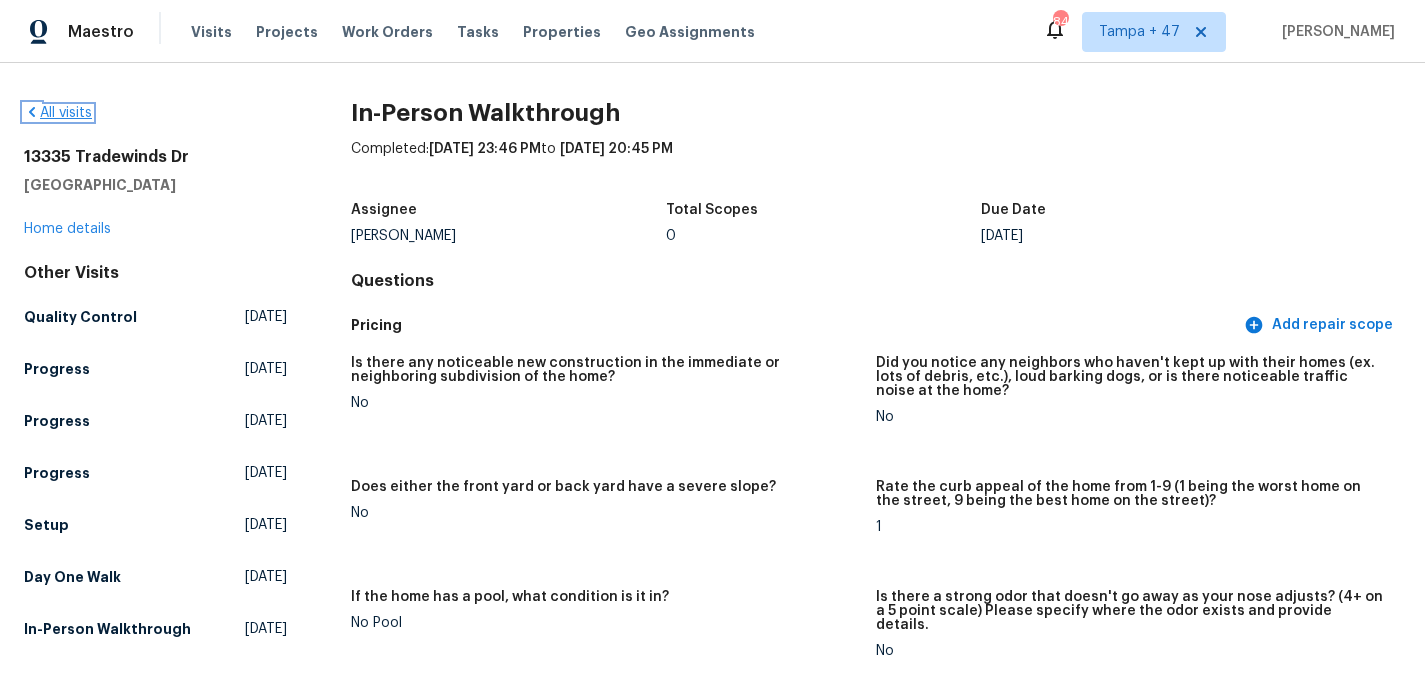 click on "All visits" at bounding box center [58, 113] 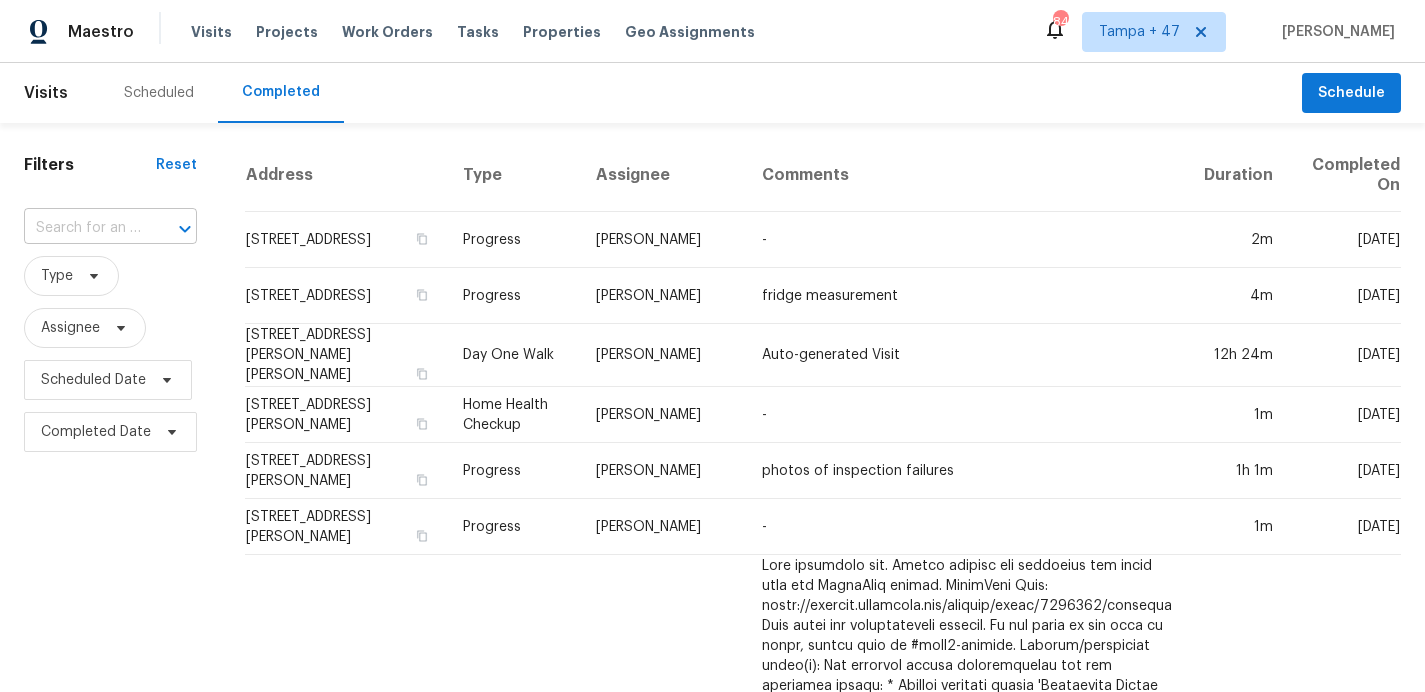 click at bounding box center [171, 229] 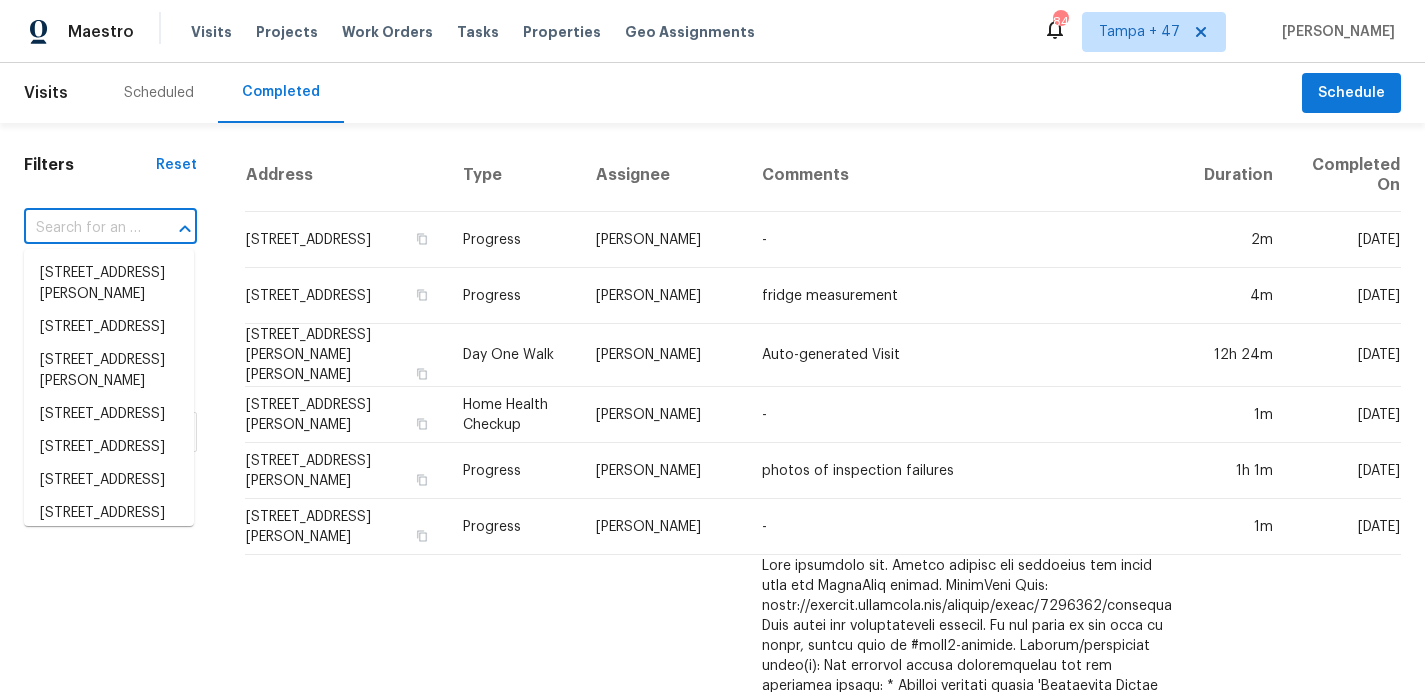 paste on "13625 Bell Ave Oklahoma City, OK 73142" 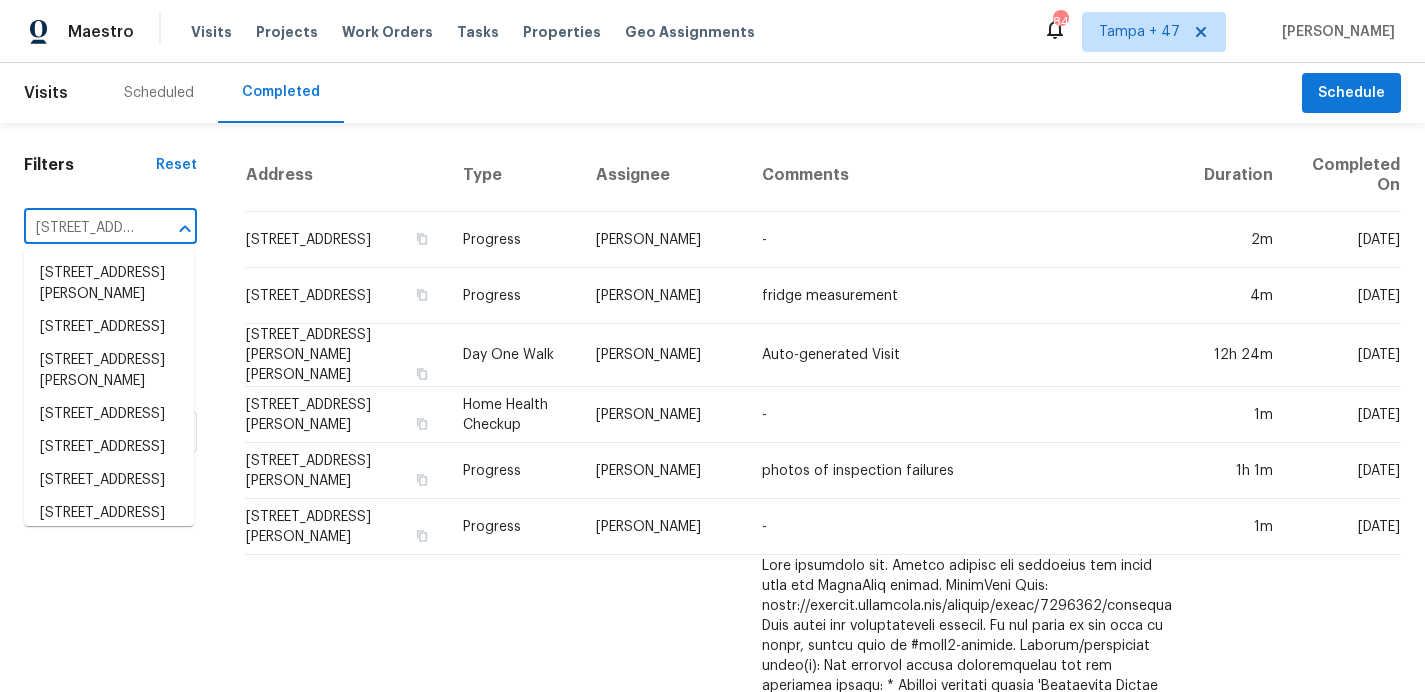 scroll, scrollTop: 0, scrollLeft: 159, axis: horizontal 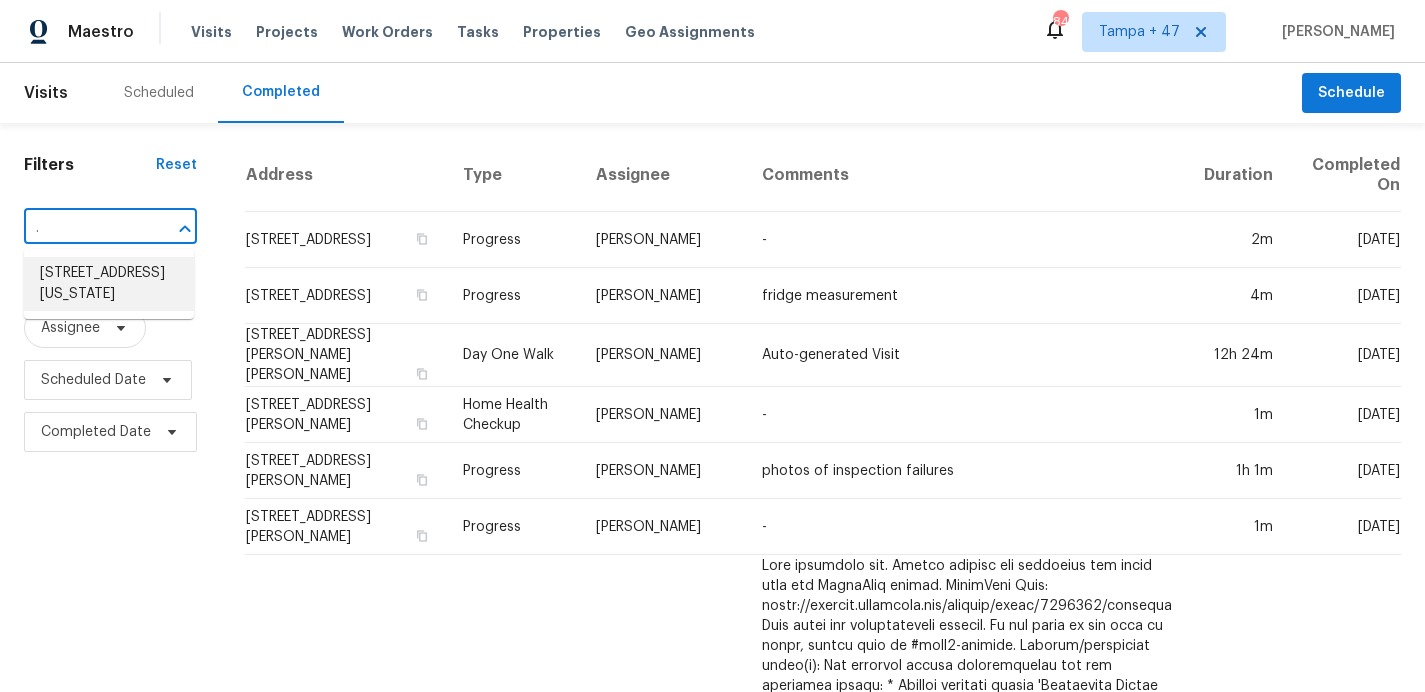 click on "13625 Bell Ave, Oklahoma City, OK 73142" at bounding box center (109, 284) 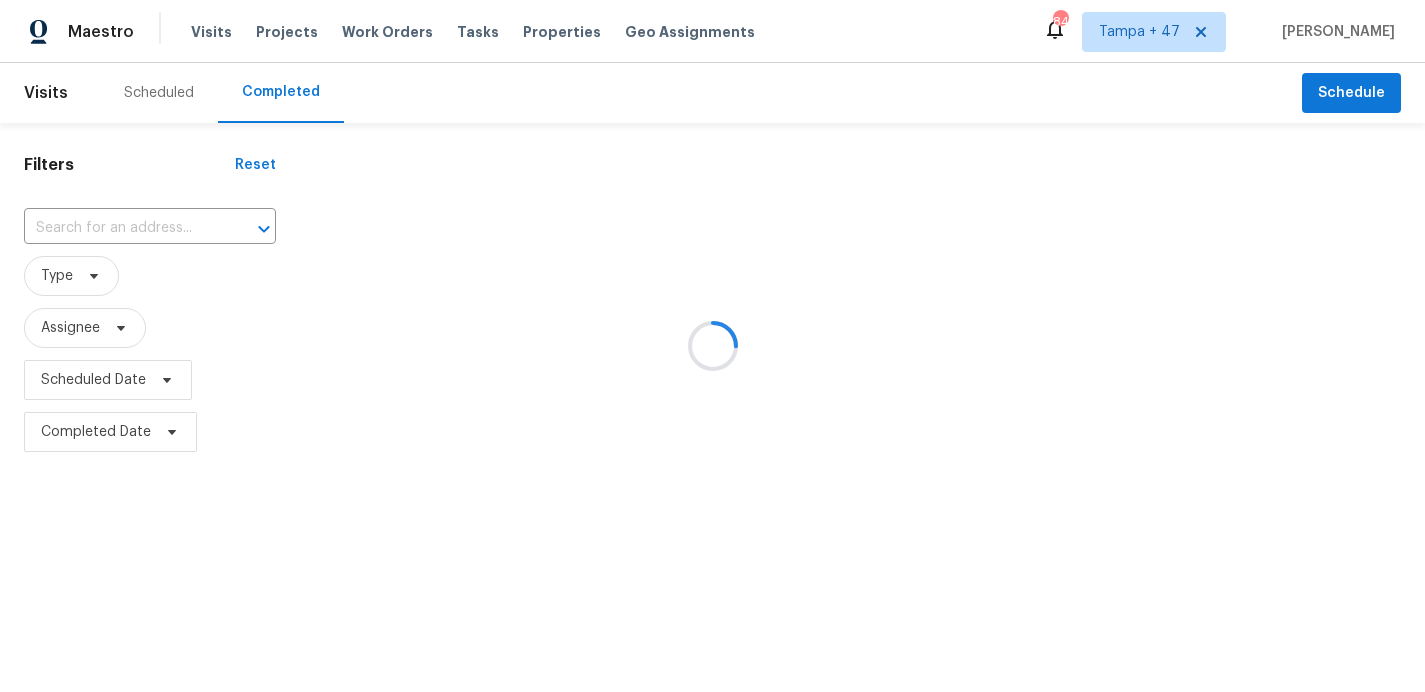 type on "13625 Bell Ave, Oklahoma City, OK 73142" 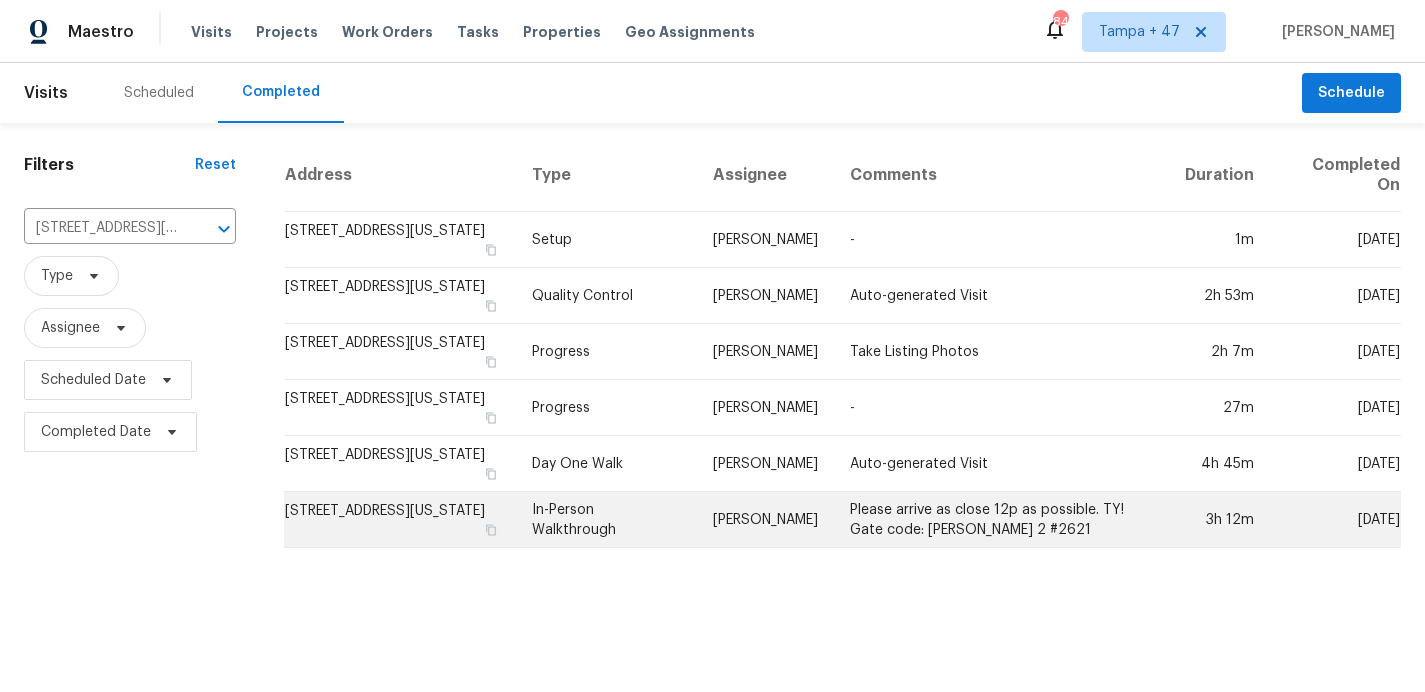 click on "In-Person Walkthrough" at bounding box center [606, 520] 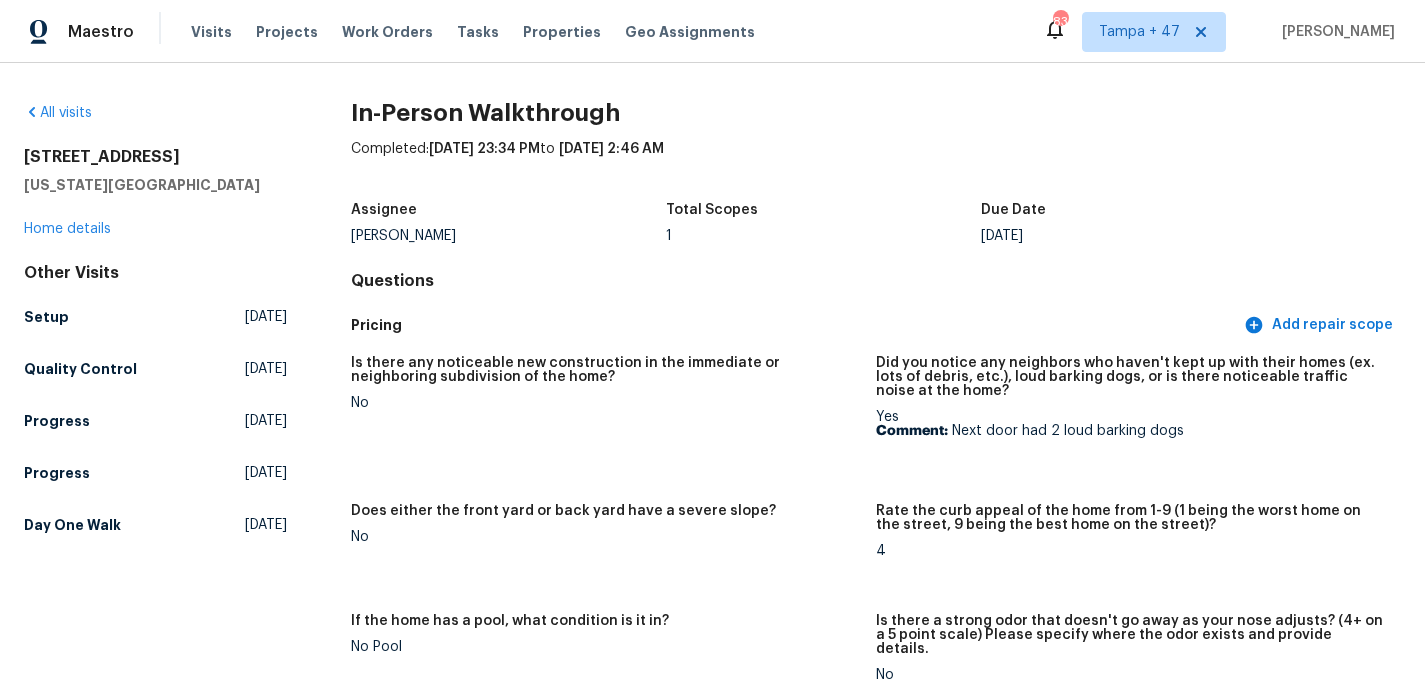 scroll, scrollTop: 3681, scrollLeft: 0, axis: vertical 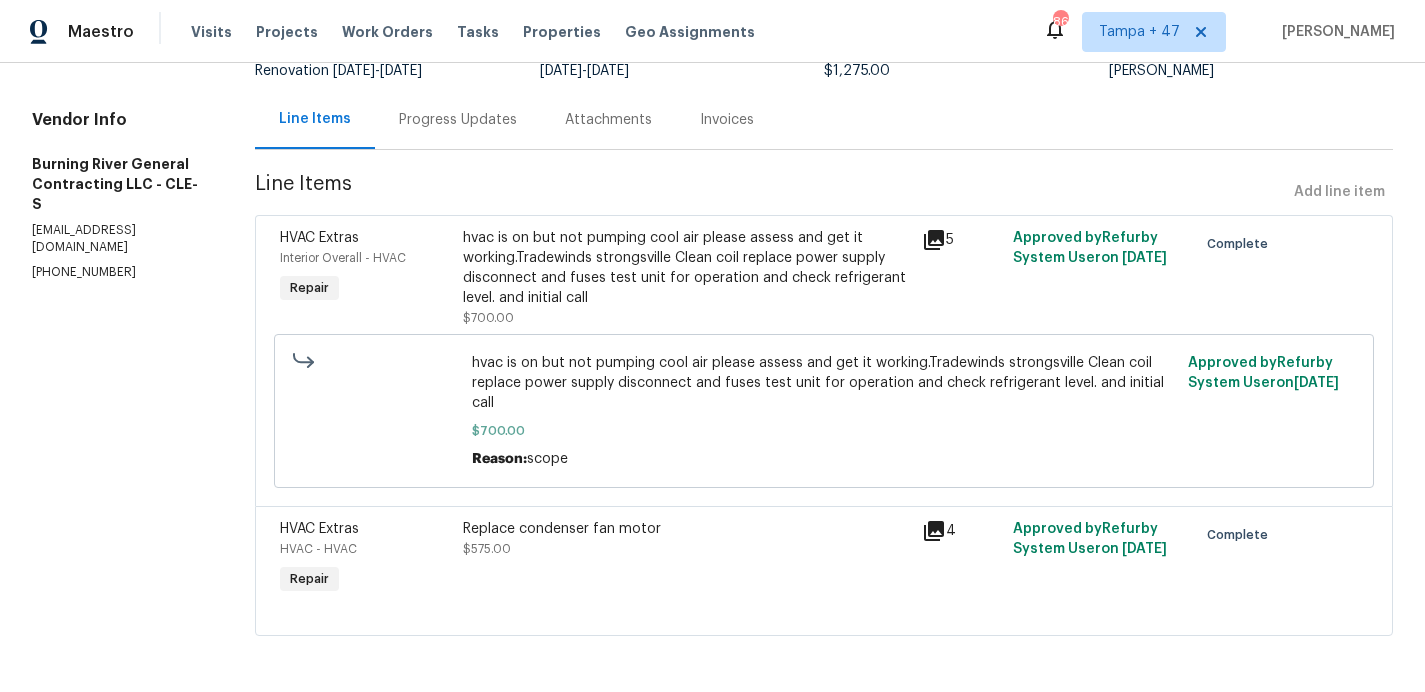 click on "Progress Updates" at bounding box center (458, 120) 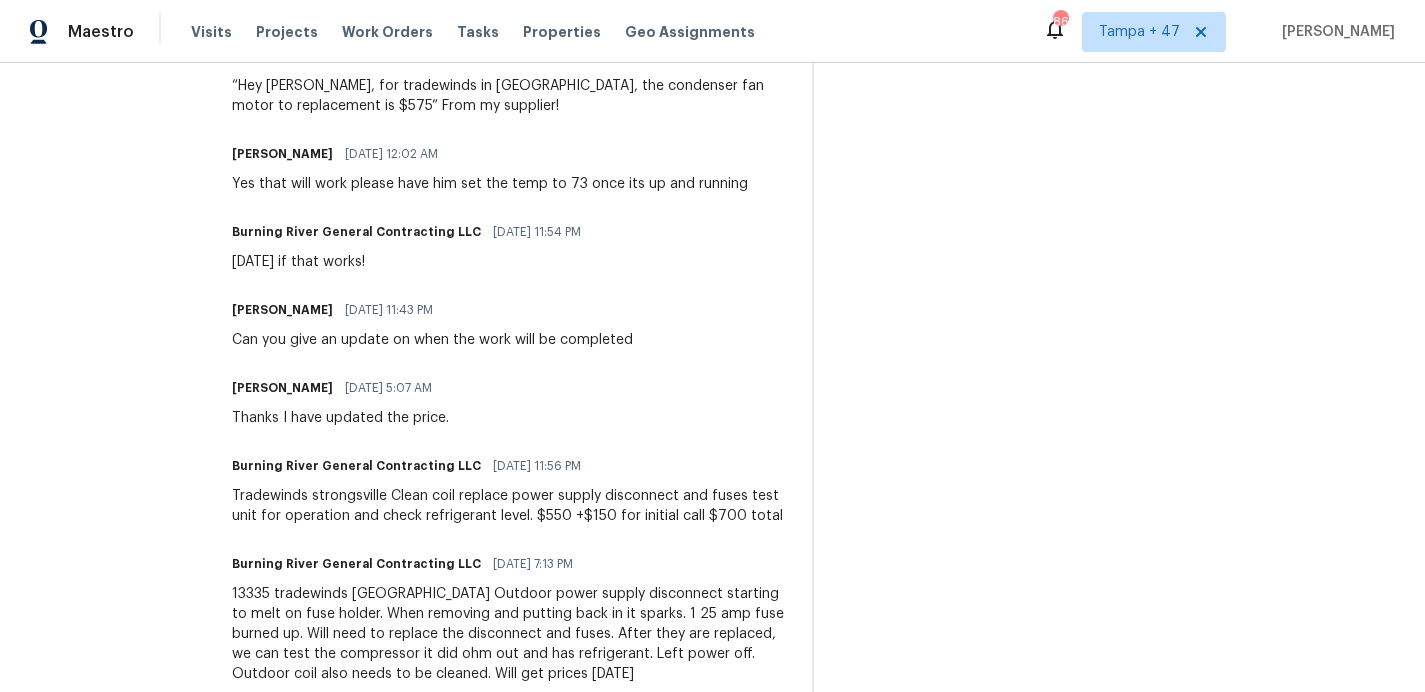 scroll, scrollTop: 873, scrollLeft: 0, axis: vertical 